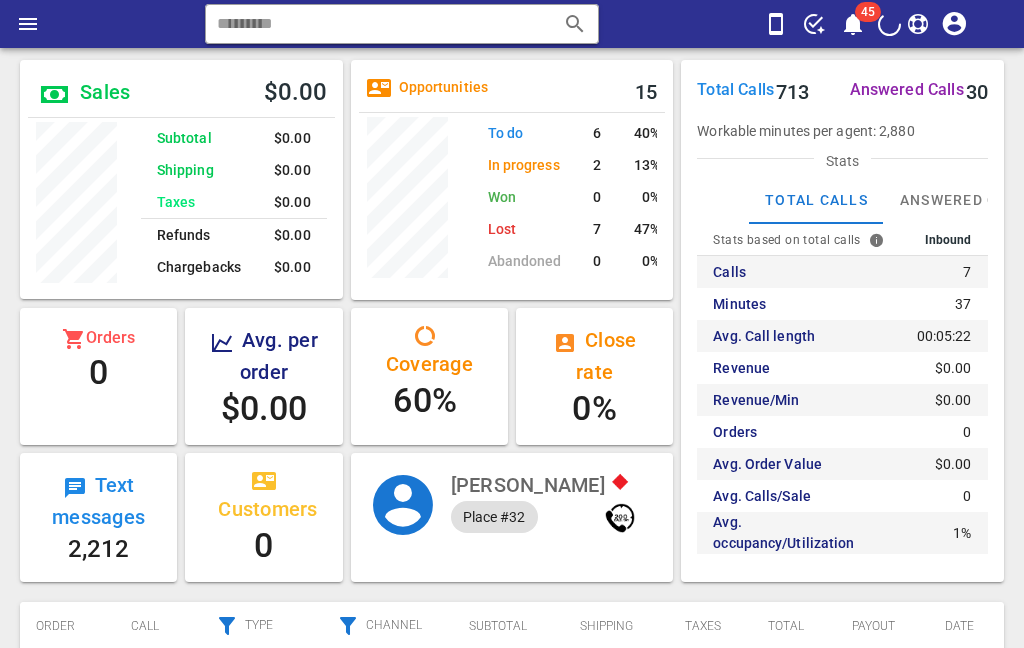 scroll, scrollTop: 80, scrollLeft: 0, axis: vertical 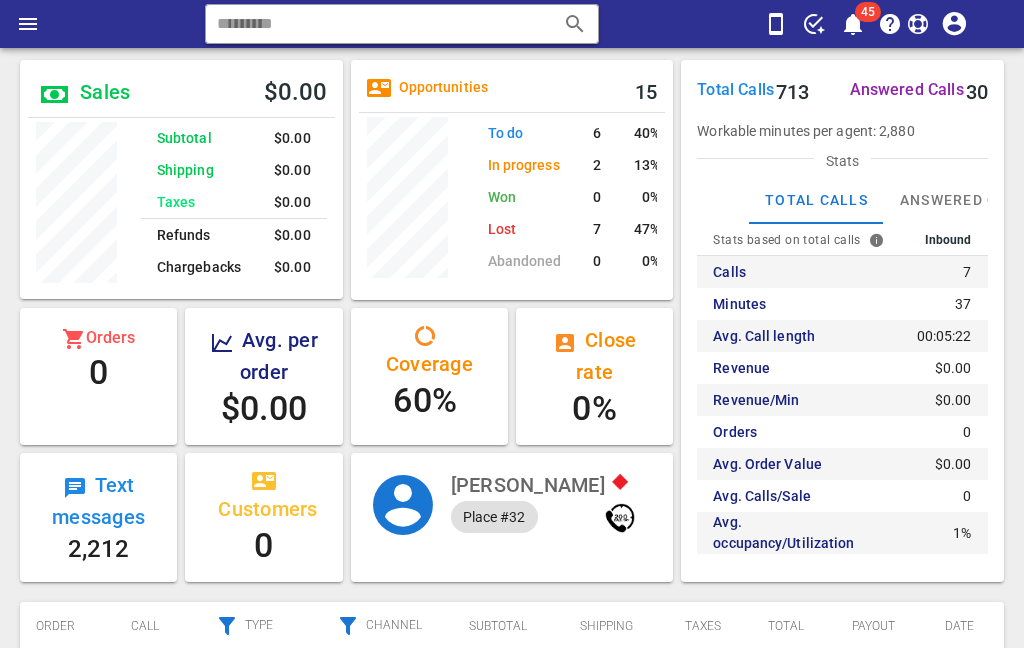 click at bounding box center (853, 24) 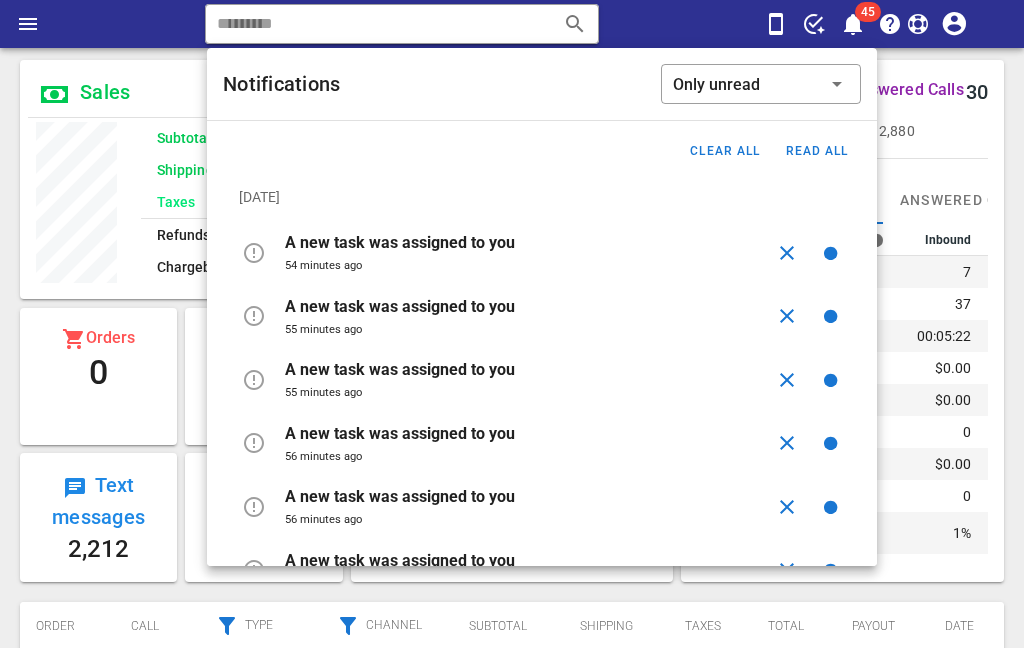click on "Clear all" at bounding box center [724, 151] 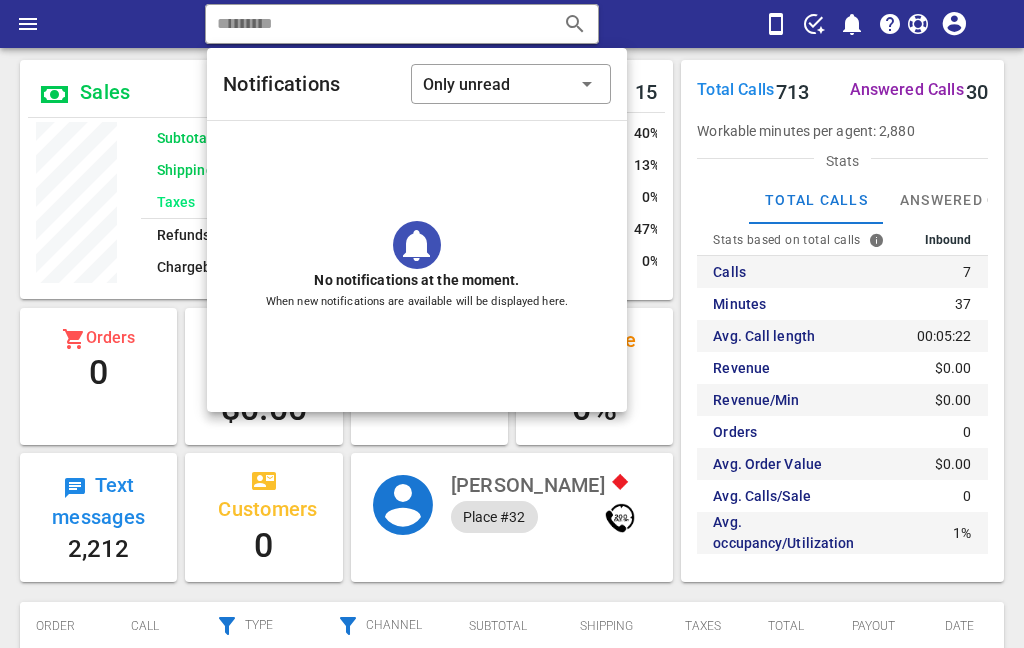 click on "​ Reload browser Accept" at bounding box center [512, 24] 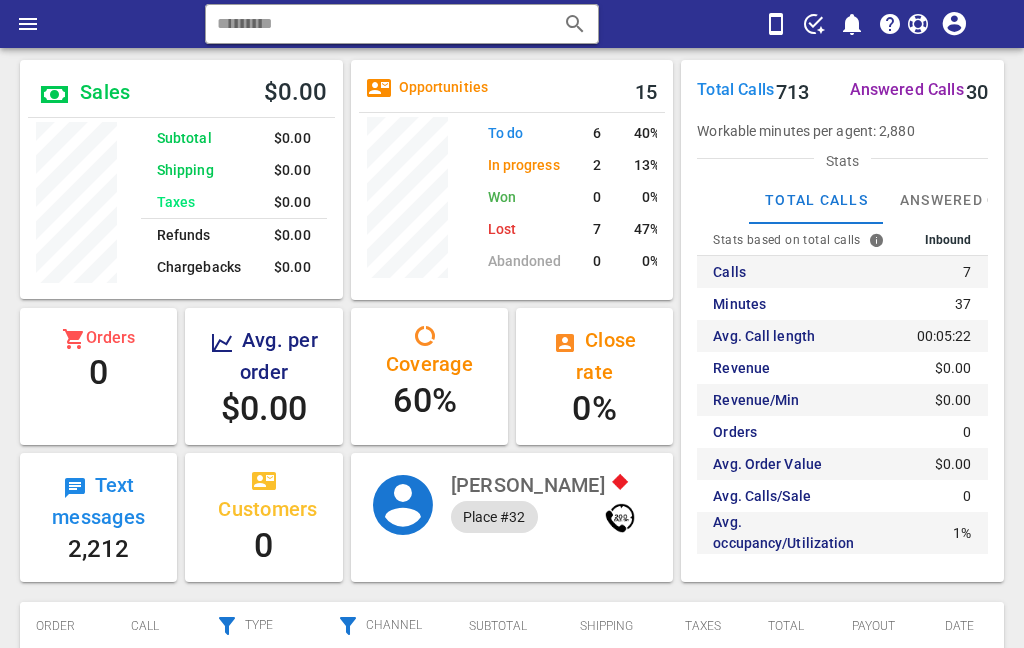 click at bounding box center (28, 24) 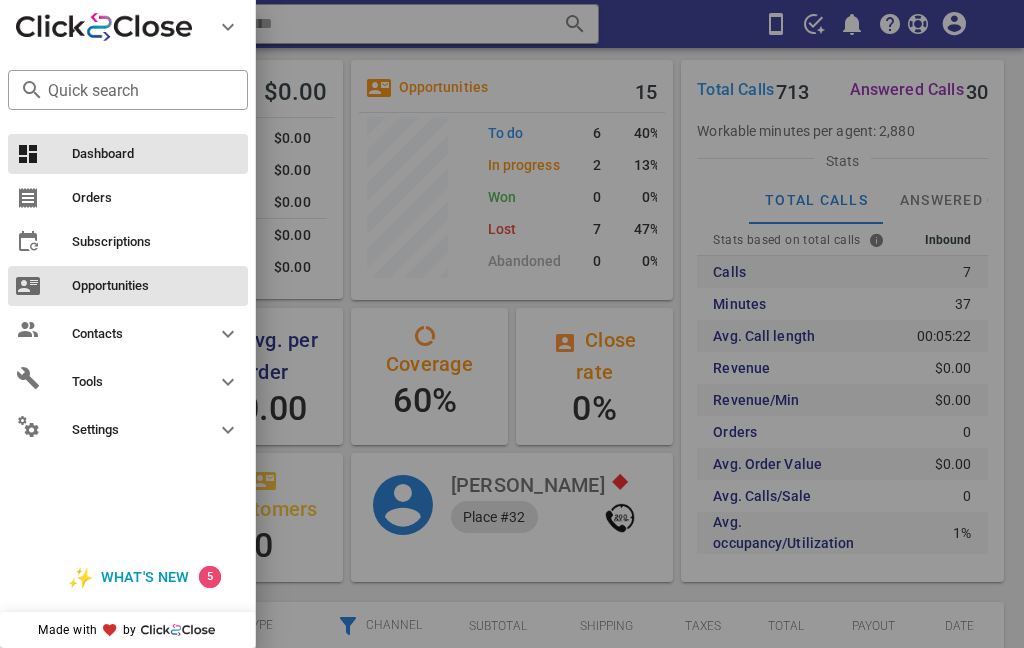 click on "Opportunities" at bounding box center (140, 286) 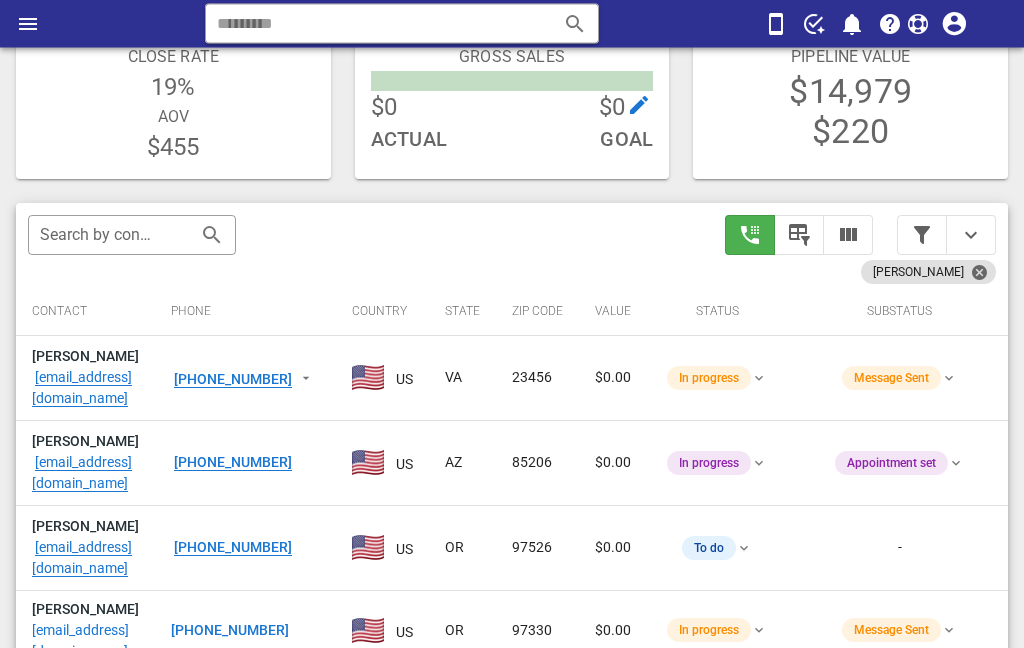 scroll, scrollTop: 241, scrollLeft: 0, axis: vertical 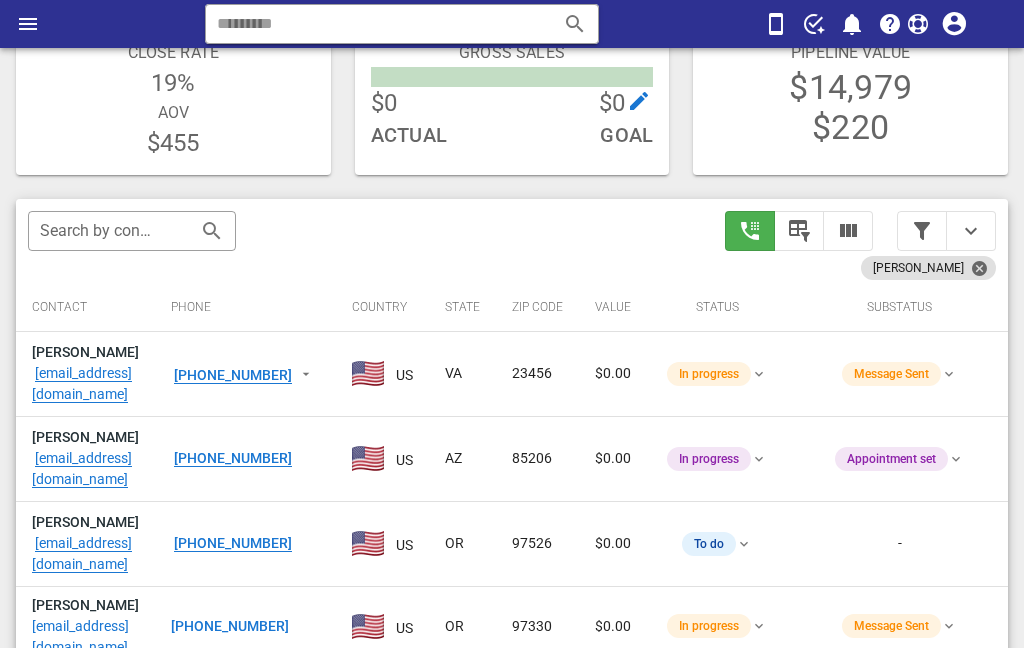 click at bounding box center (971, 231) 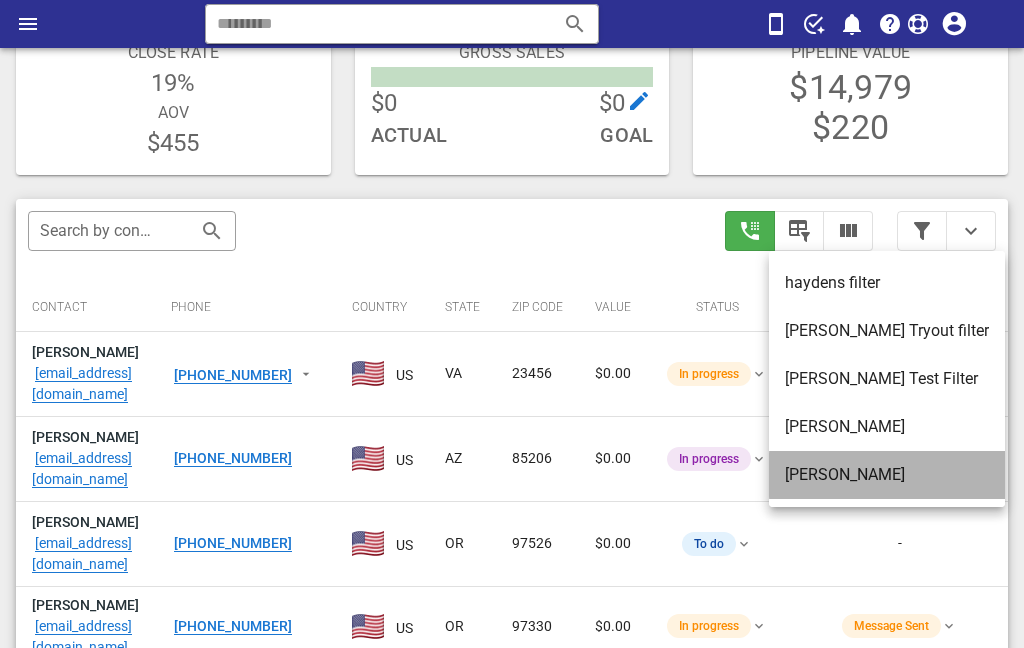 click on "[PERSON_NAME]" at bounding box center (887, 474) 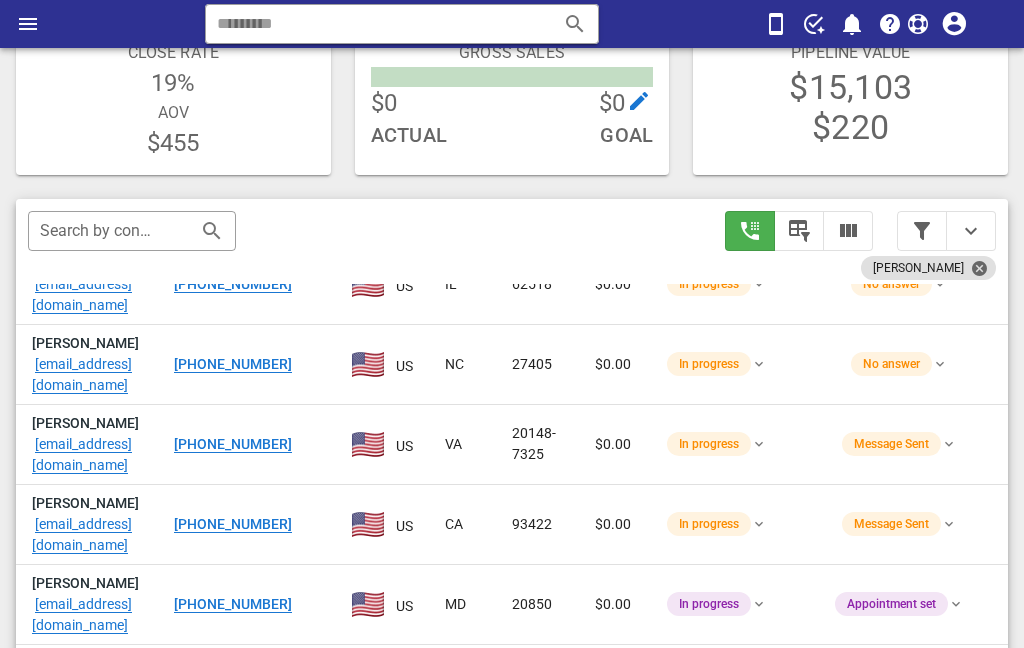 scroll, scrollTop: 523, scrollLeft: 0, axis: vertical 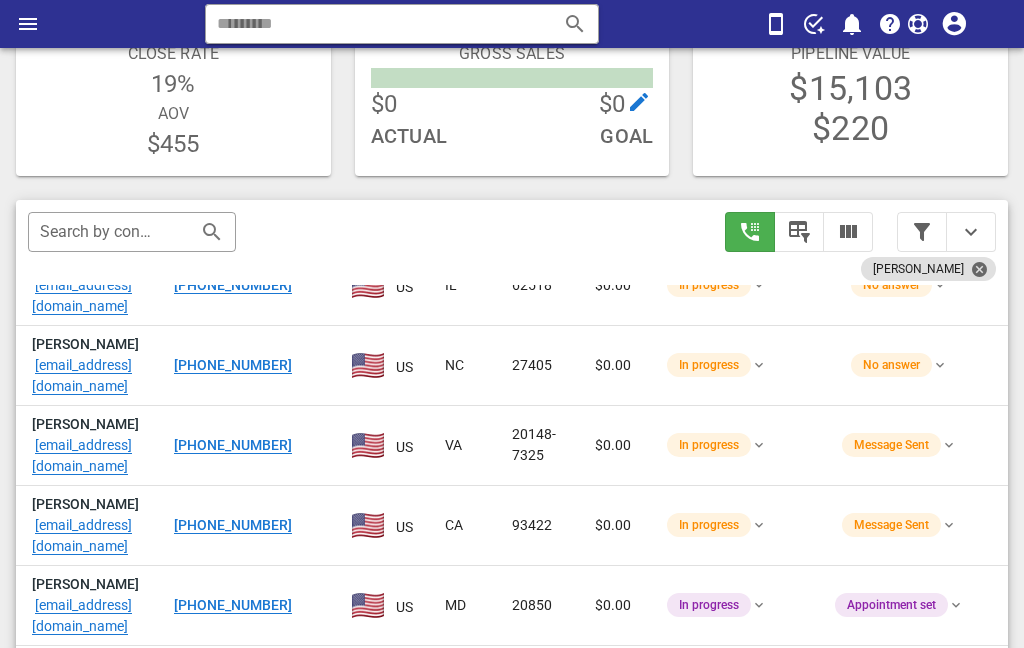 click on "[EMAIL_ADDRESS][DOMAIN_NAME]" at bounding box center [85, 456] 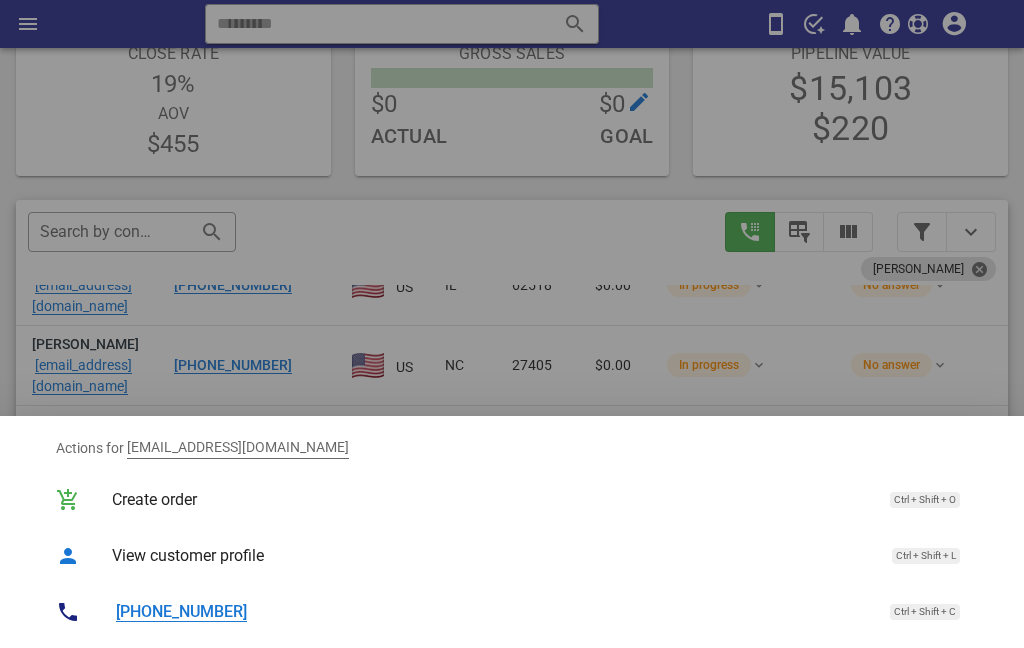 click on "[PHONE_NUMBER]" at bounding box center (179, 611) 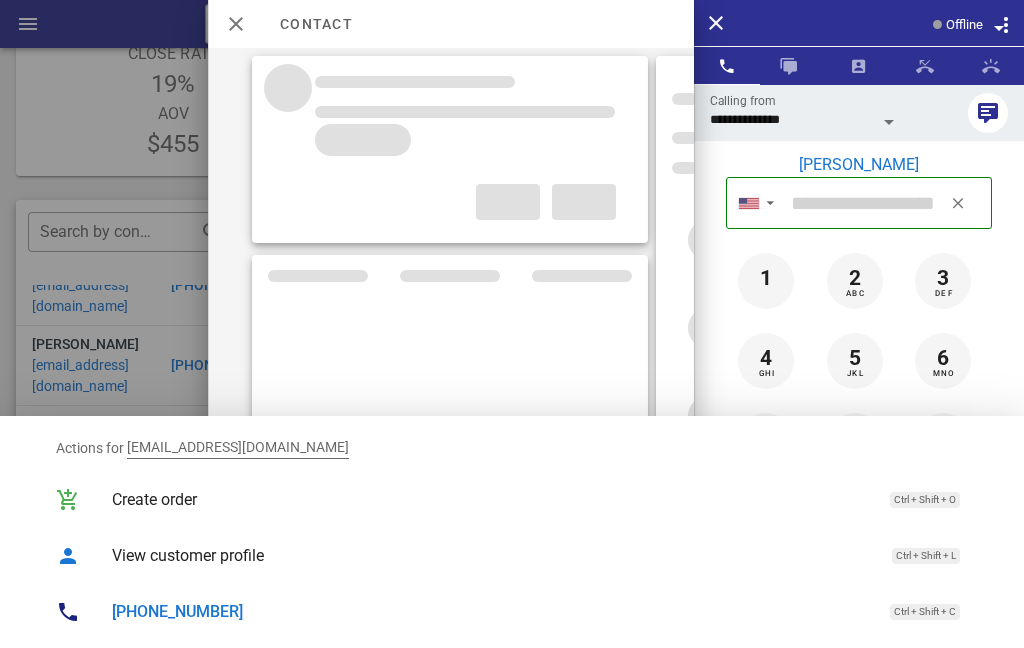 type on "**********" 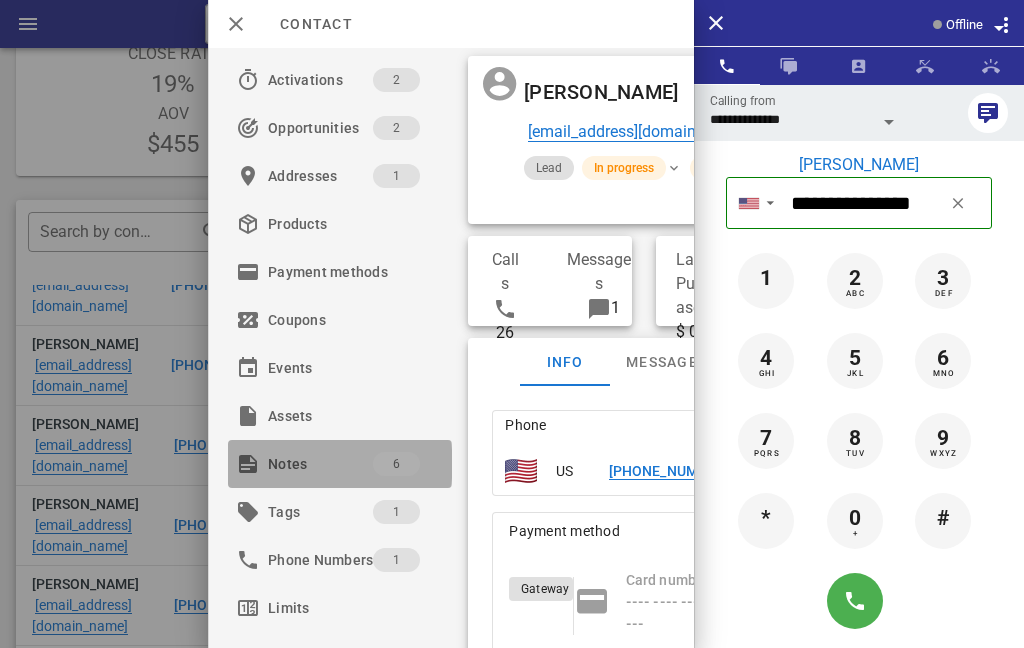 click on "Notes" at bounding box center (320, 464) 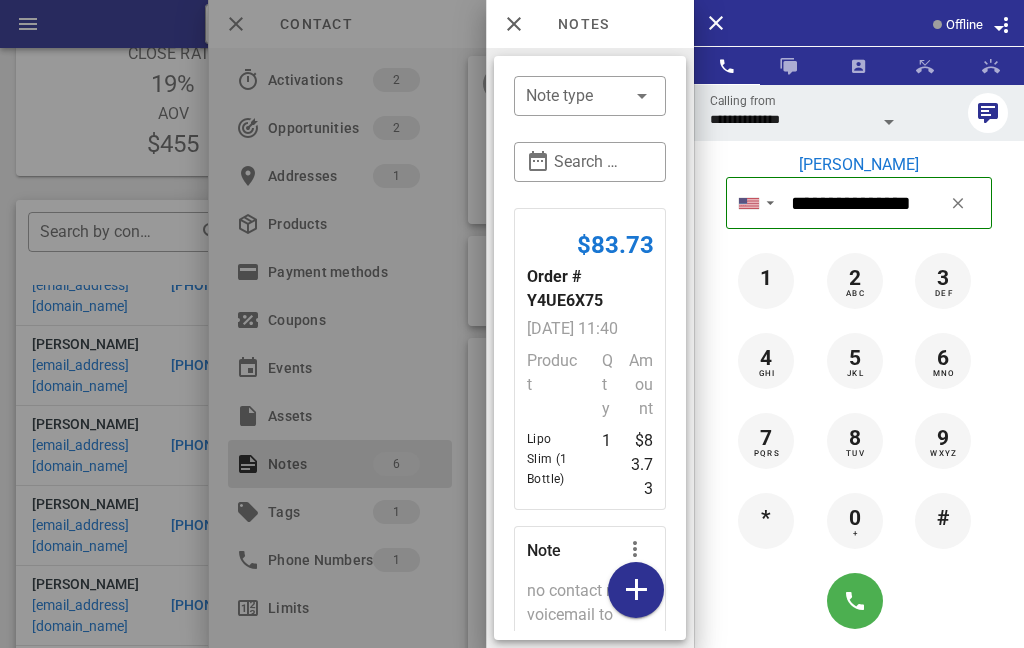 click at bounding box center [512, 324] 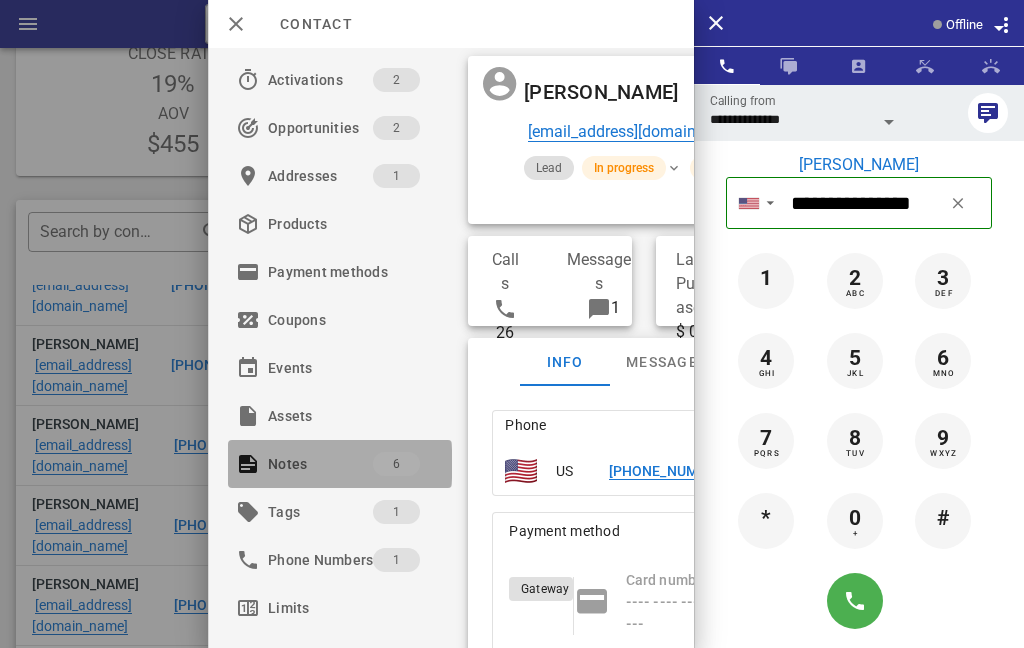 click at bounding box center [855, 601] 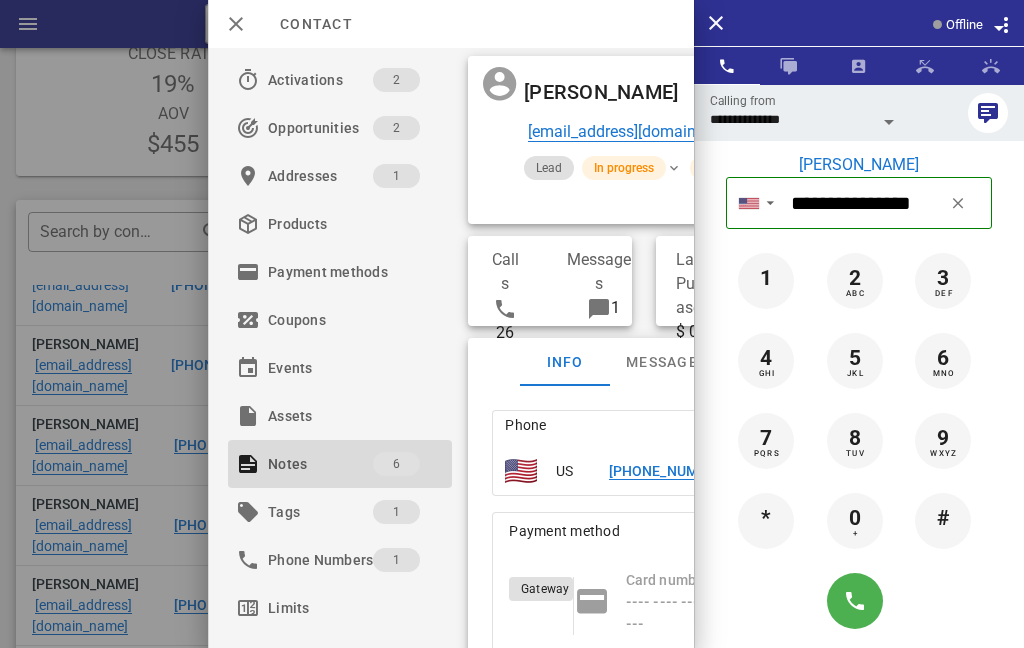 scroll, scrollTop: 320, scrollLeft: 0, axis: vertical 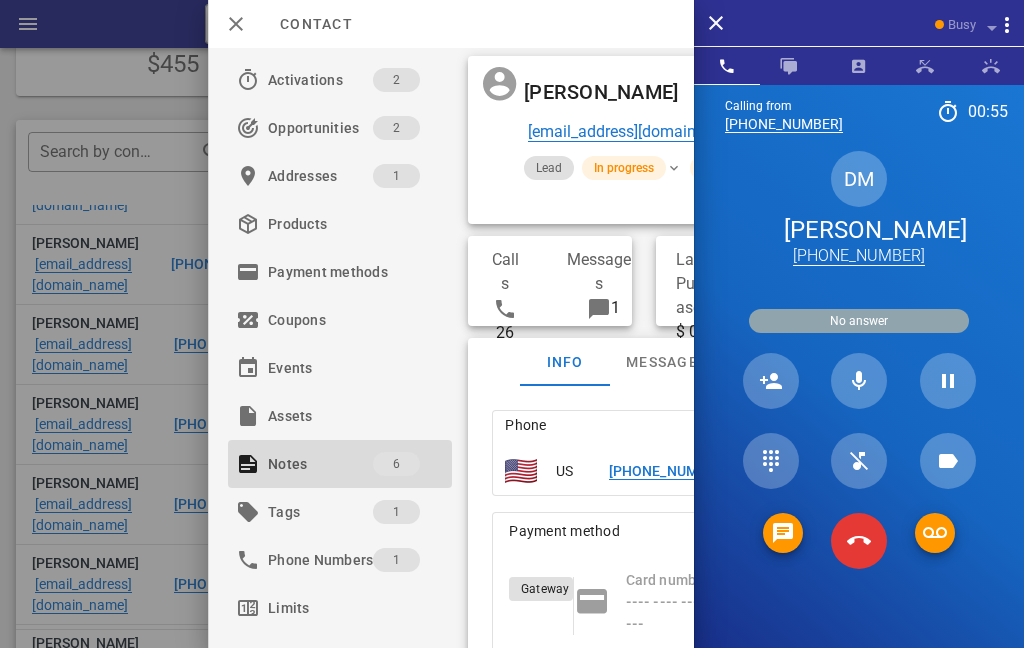 click at bounding box center [783, 533] 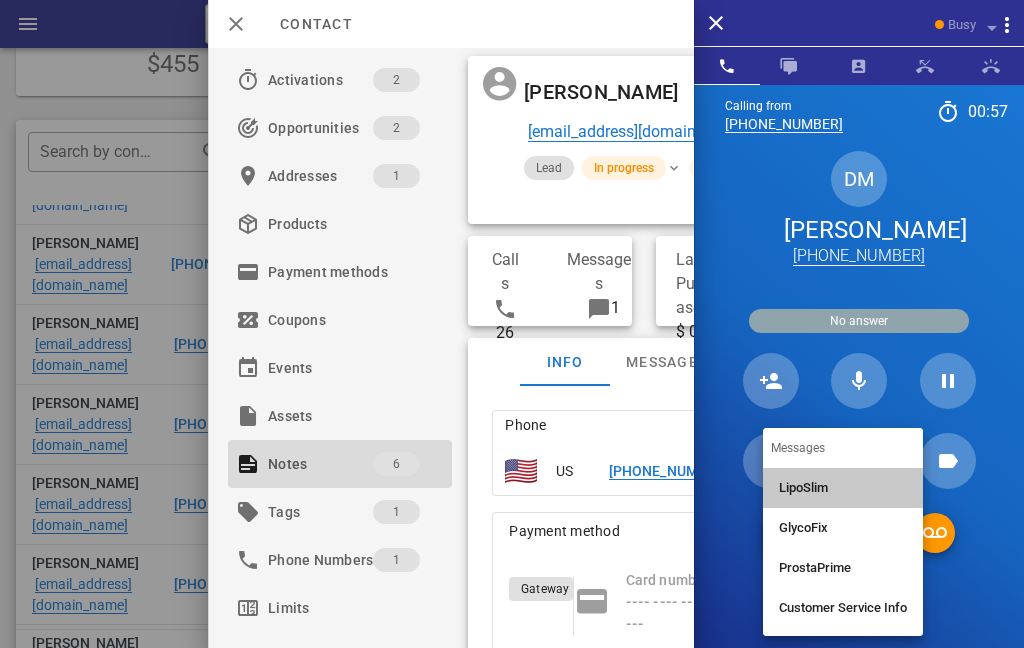 click on "LipoSlim" at bounding box center [843, 488] 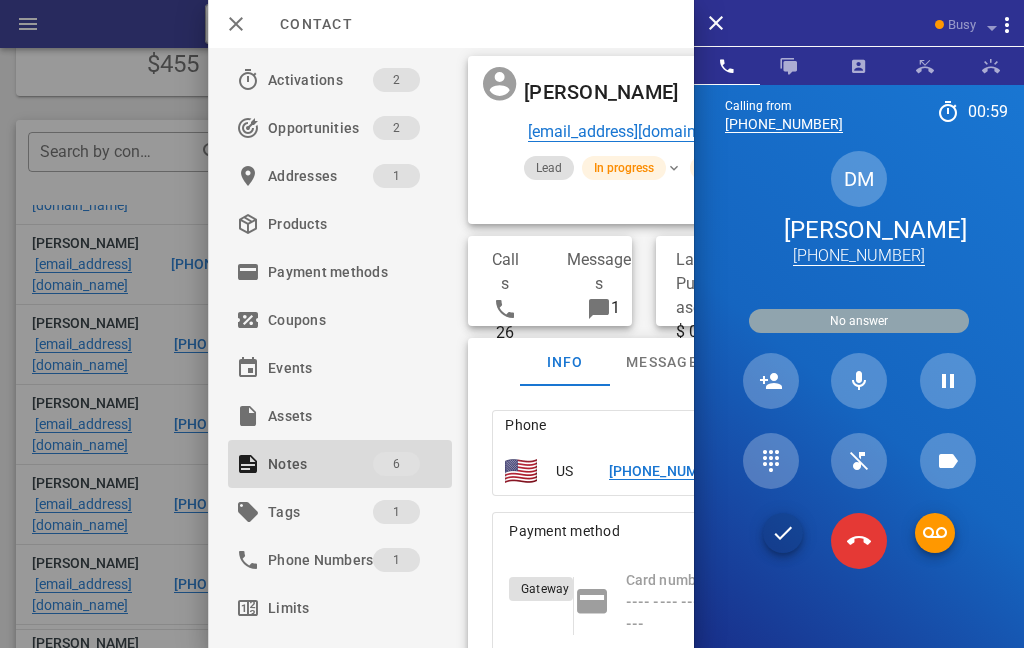 click at bounding box center (935, 533) 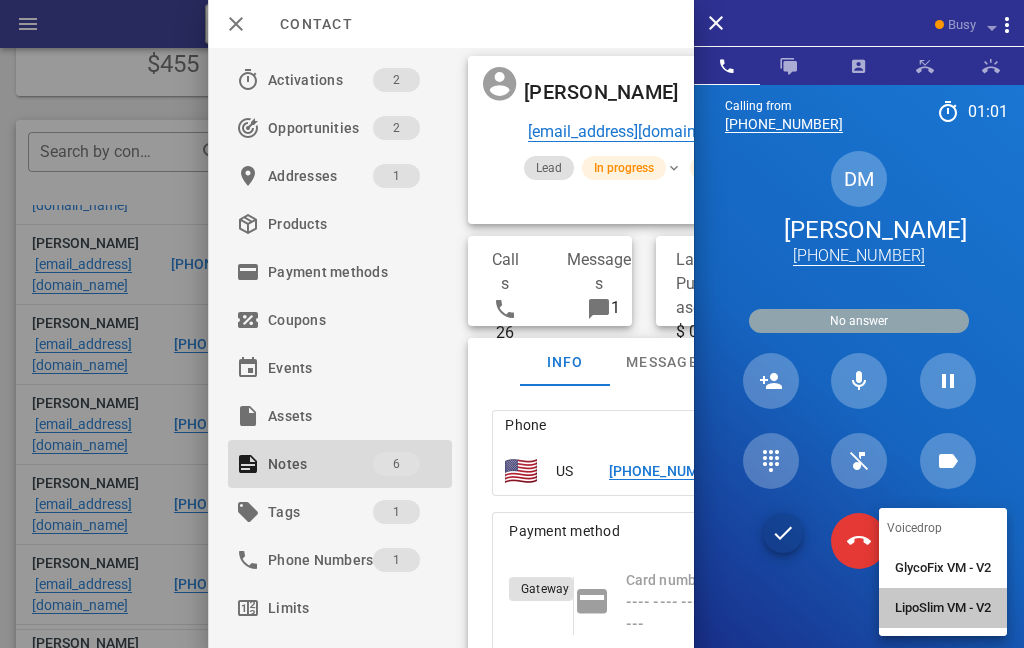 click on "LipoSlim VM - V2" at bounding box center (943, 608) 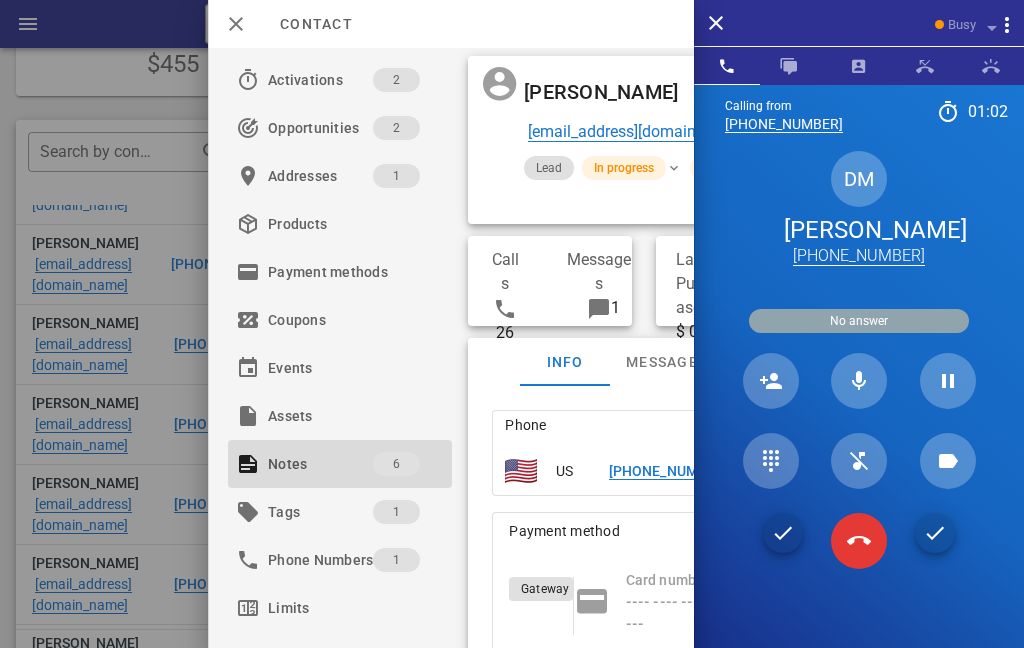 click at bounding box center [859, 541] 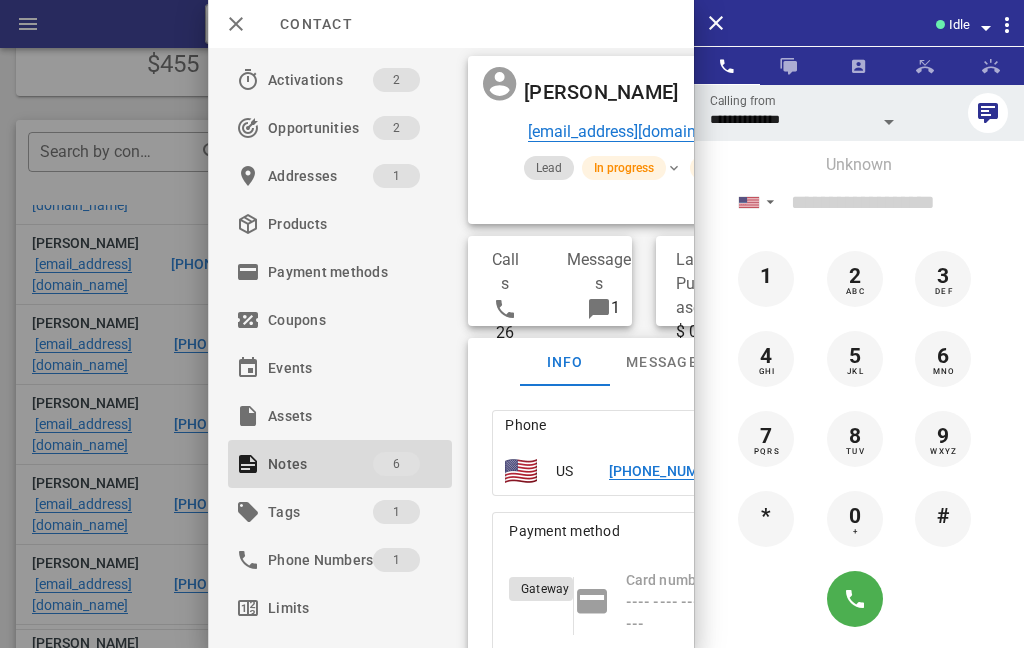 click at bounding box center (716, 23) 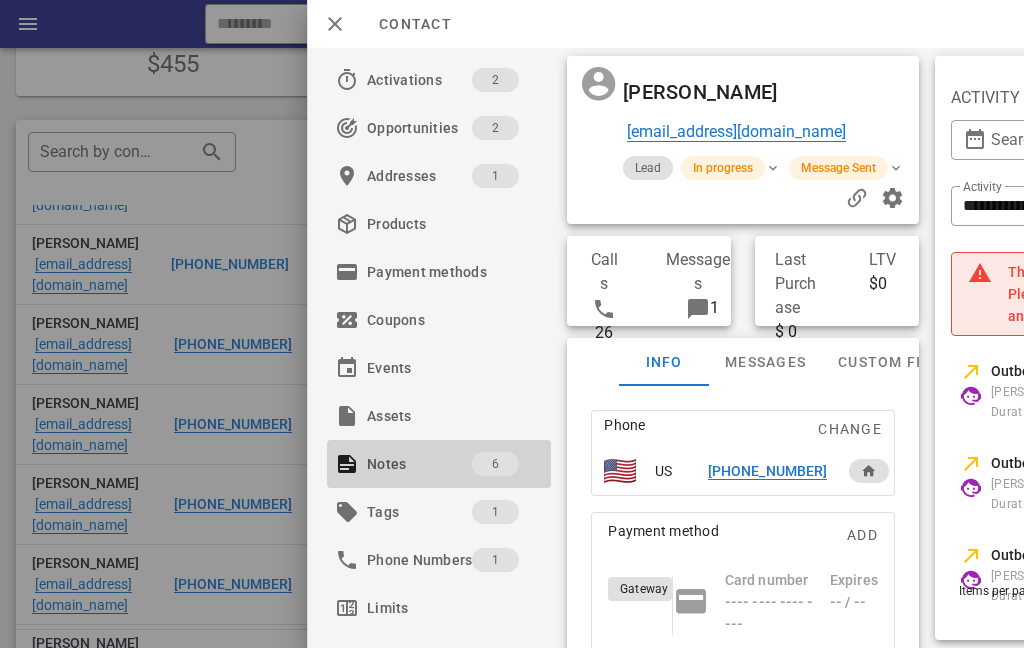 click on "Notes" at bounding box center [419, 464] 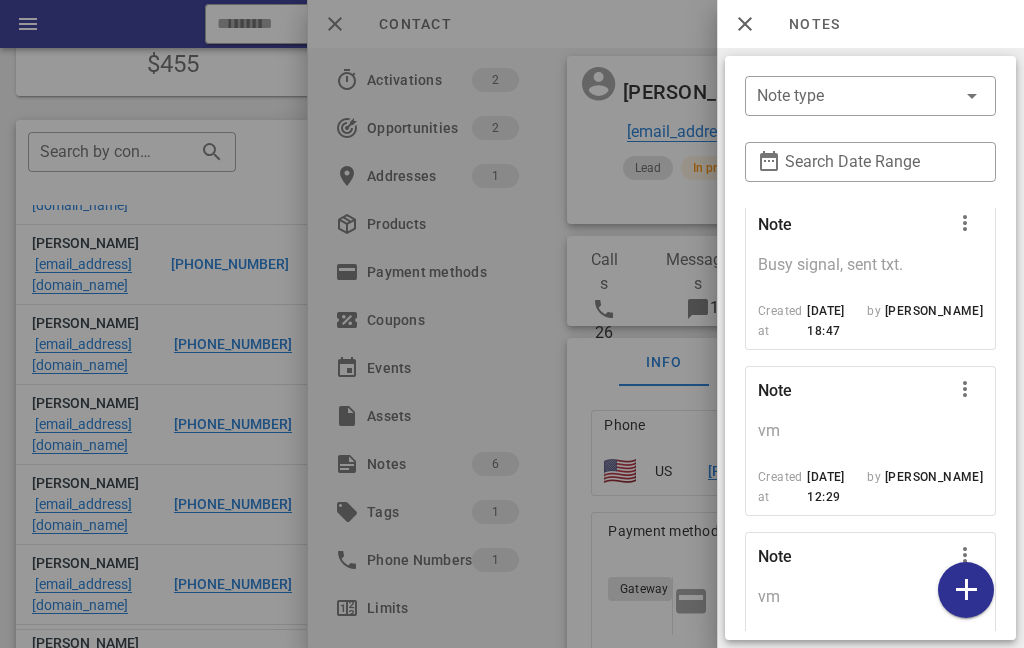 scroll, scrollTop: 601, scrollLeft: 0, axis: vertical 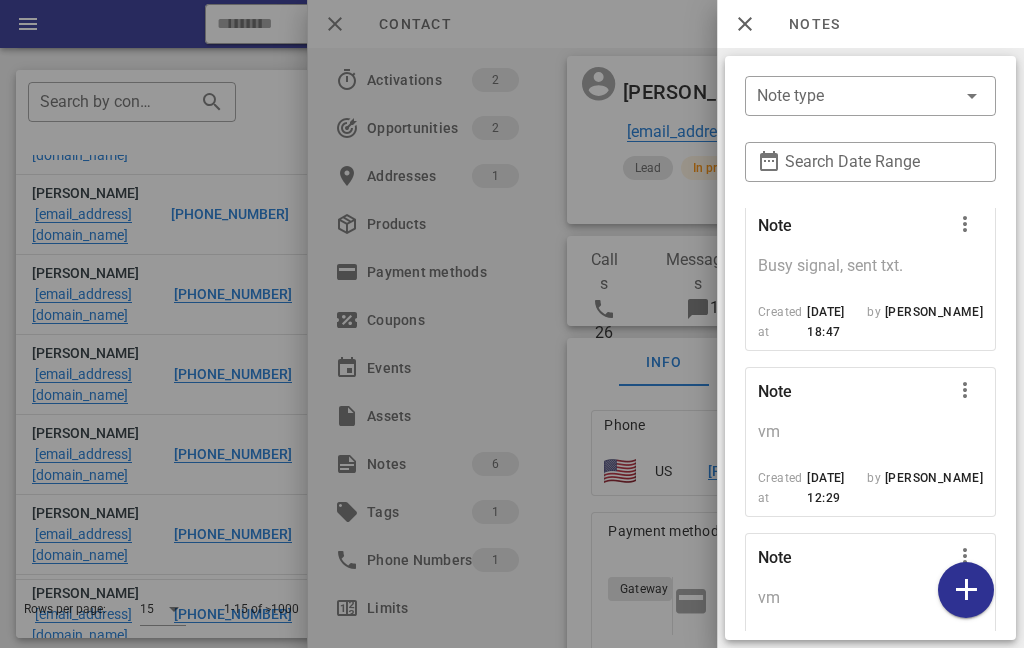 click at bounding box center [966, 590] 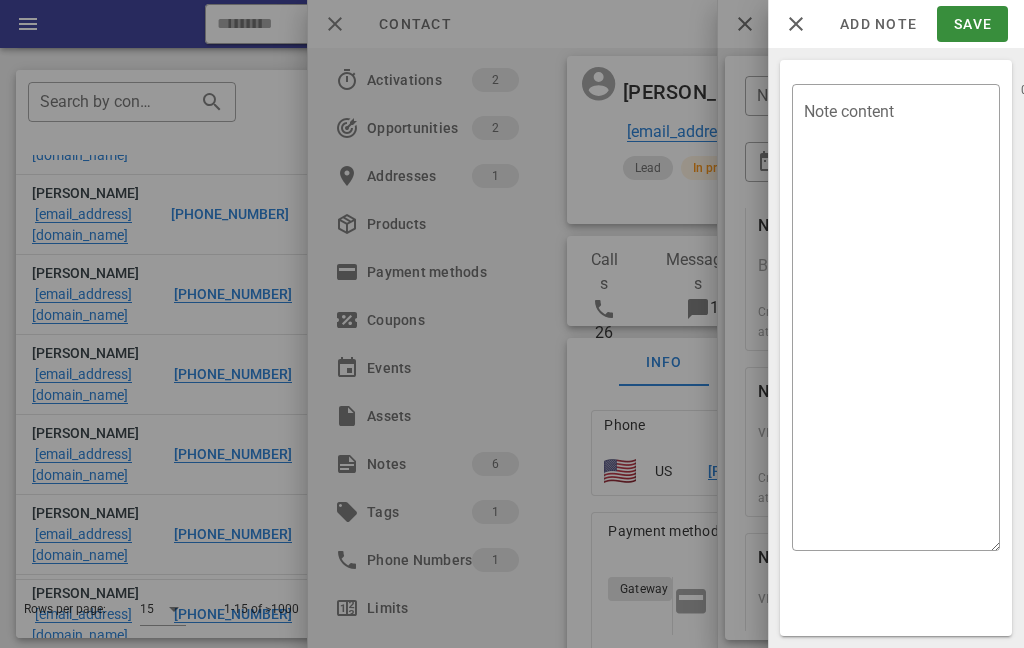 click on "Note content" at bounding box center [902, 322] 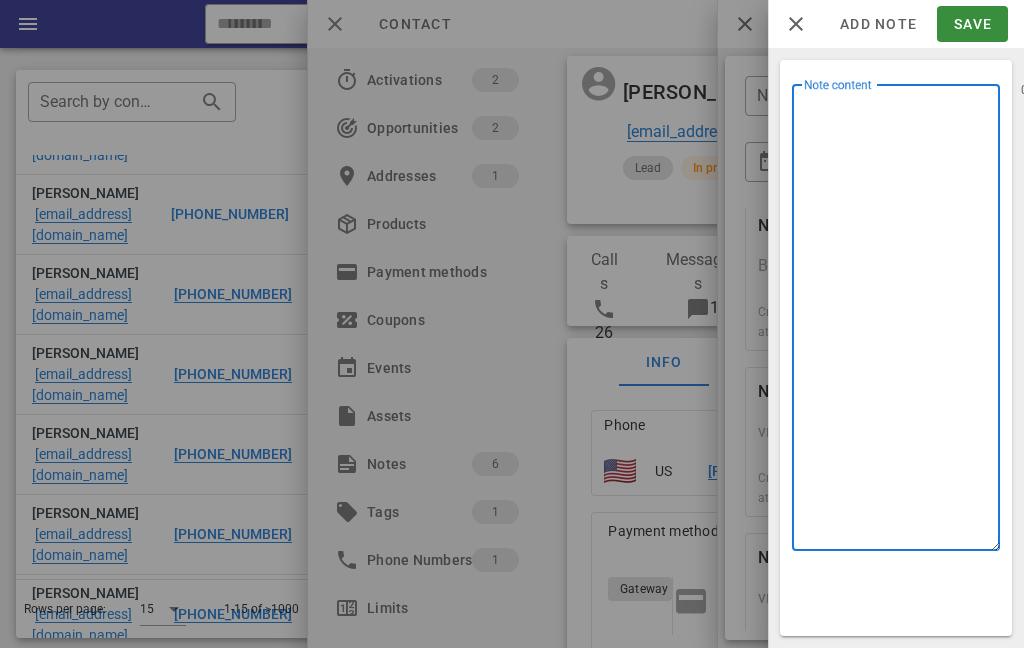 click on "Note content" at bounding box center [902, 322] 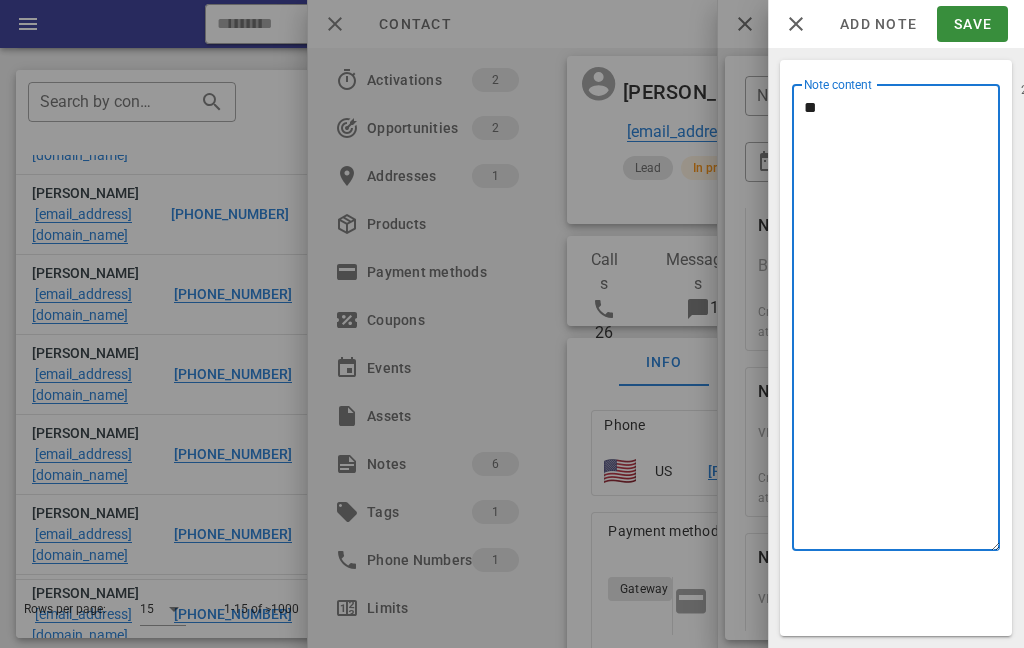 type on "*" 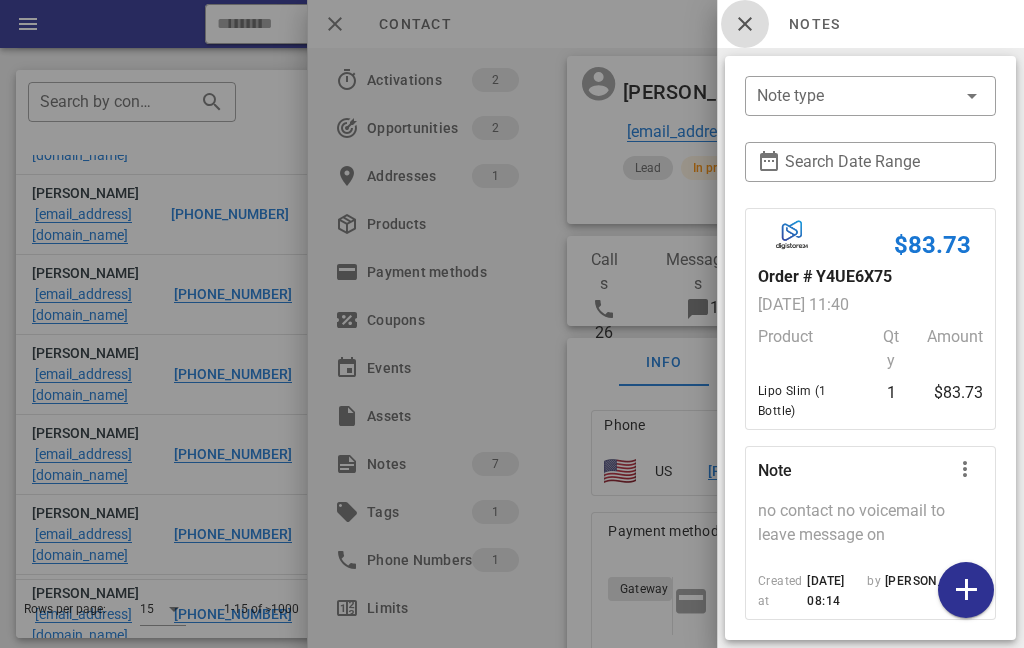 click at bounding box center (745, 24) 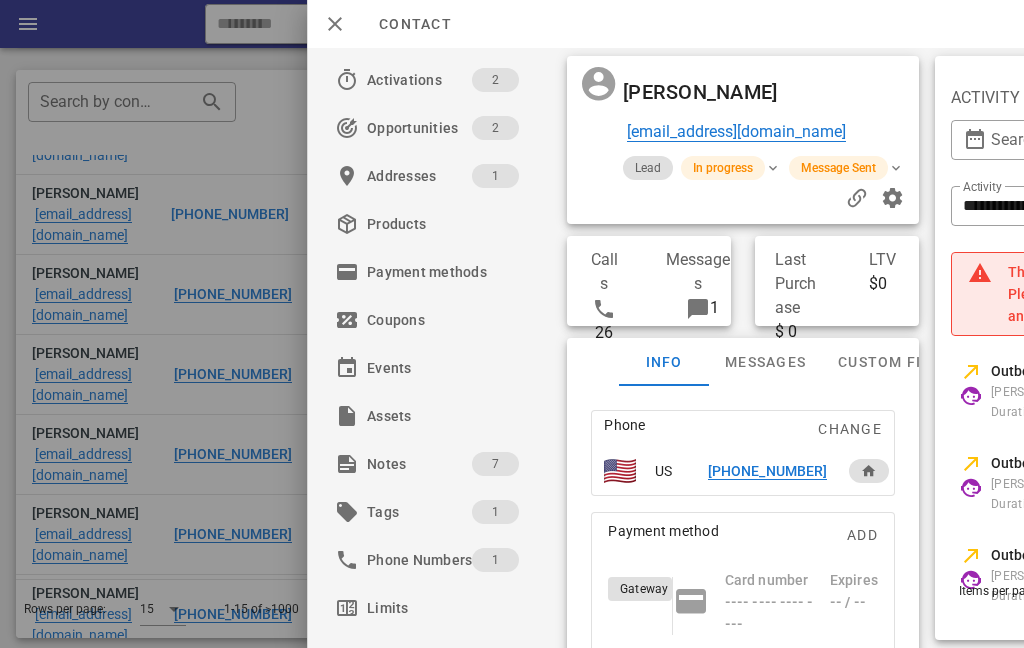 click at bounding box center [335, 24] 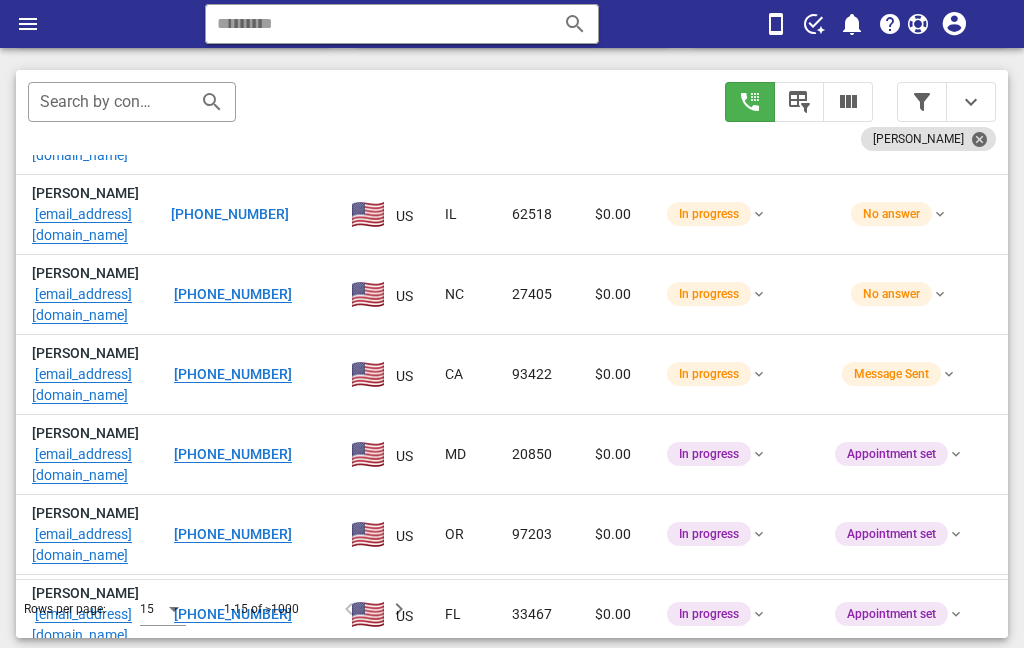 scroll, scrollTop: 450, scrollLeft: 0, axis: vertical 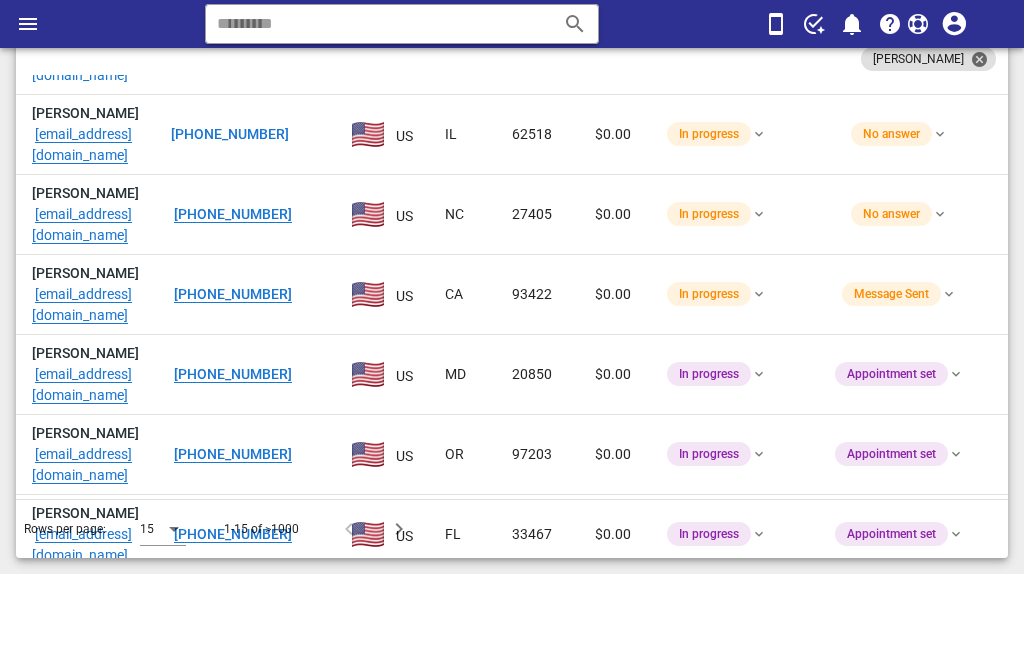click on "[EMAIL_ADDRESS][DOMAIN_NAME]" at bounding box center [85, 225] 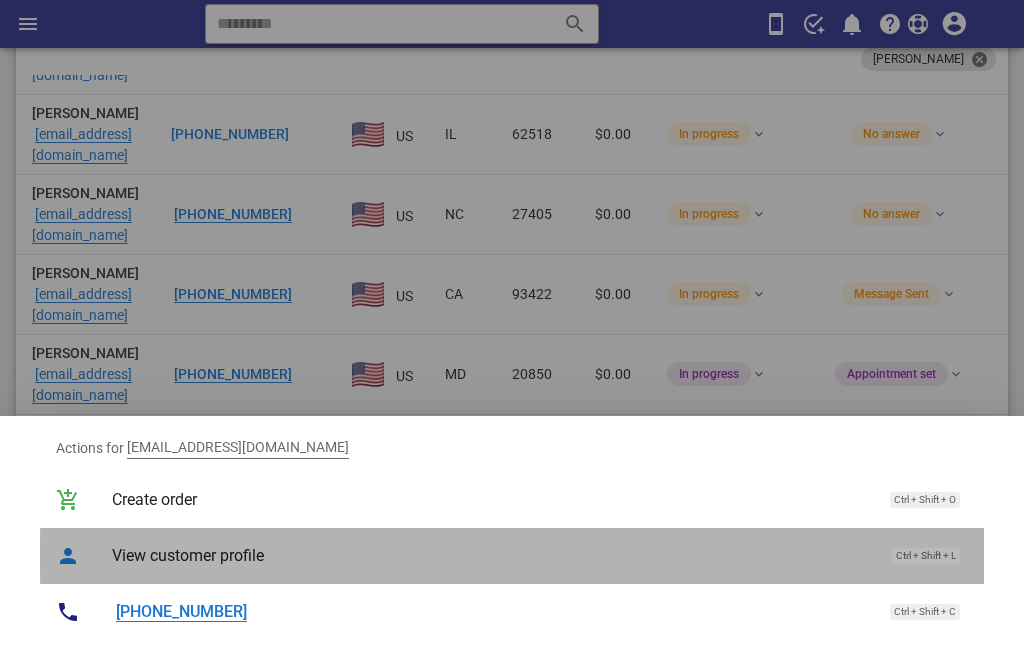 click on "View customer profile" at bounding box center (492, 555) 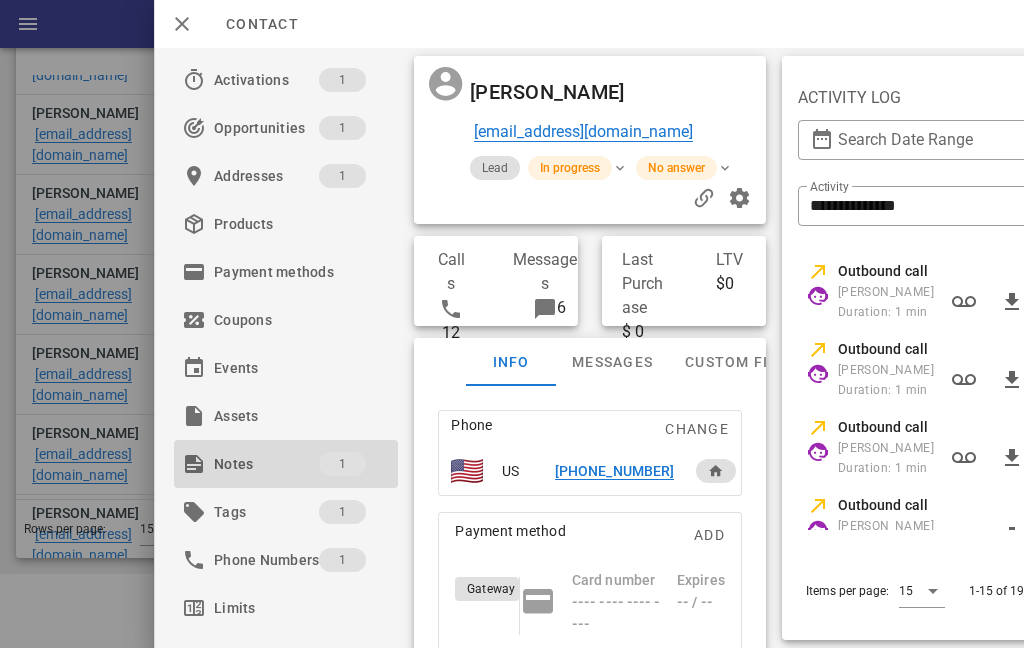 click on "Notes" at bounding box center [266, 464] 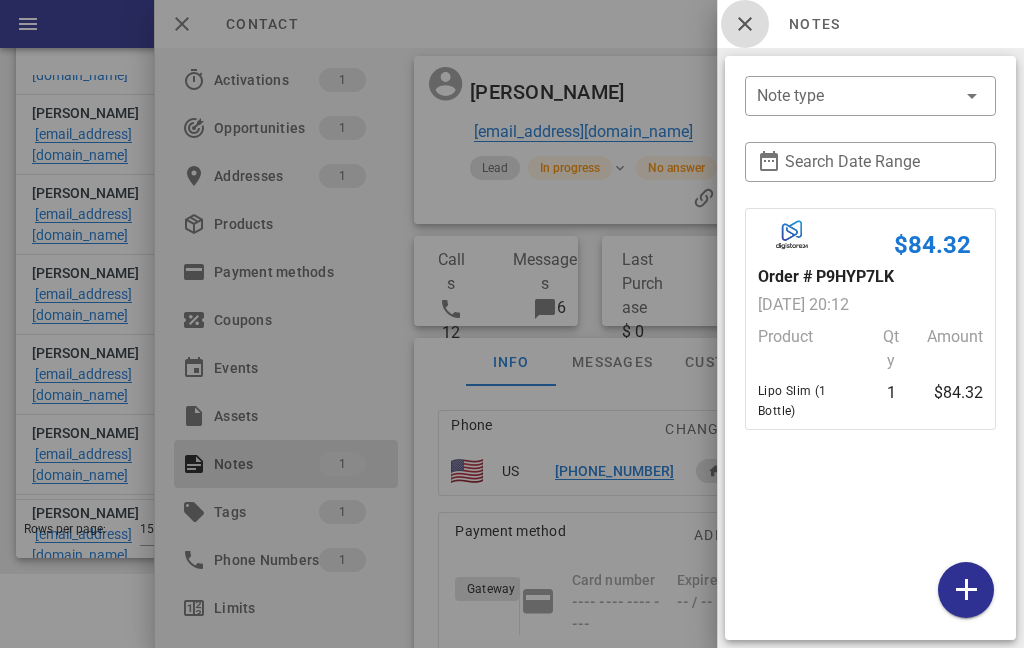 click at bounding box center (745, 24) 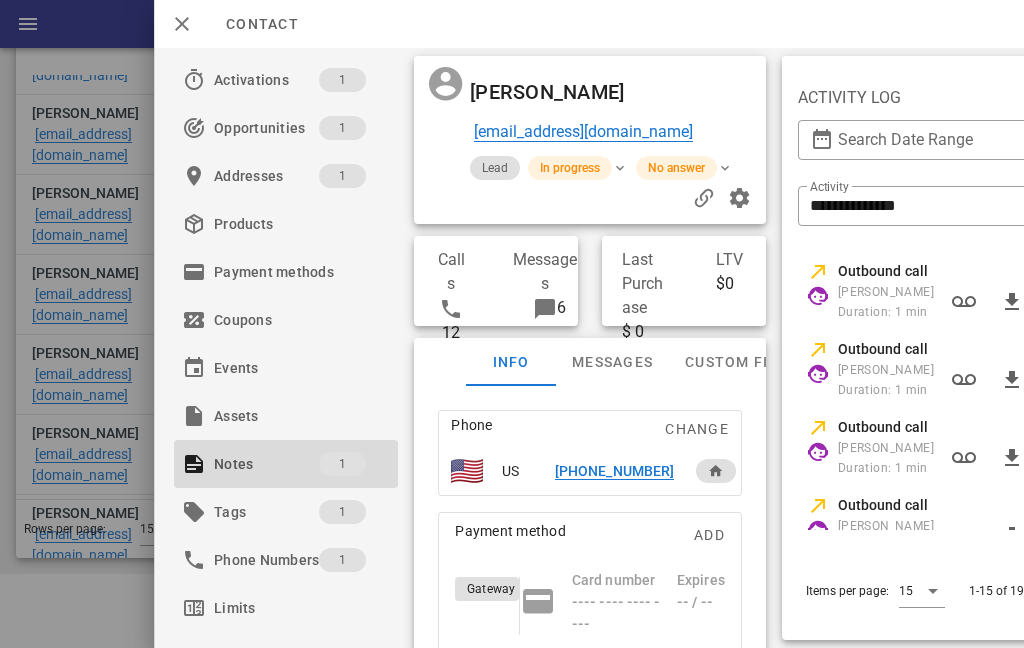 click on "[PHONE_NUMBER]" at bounding box center (612, 471) 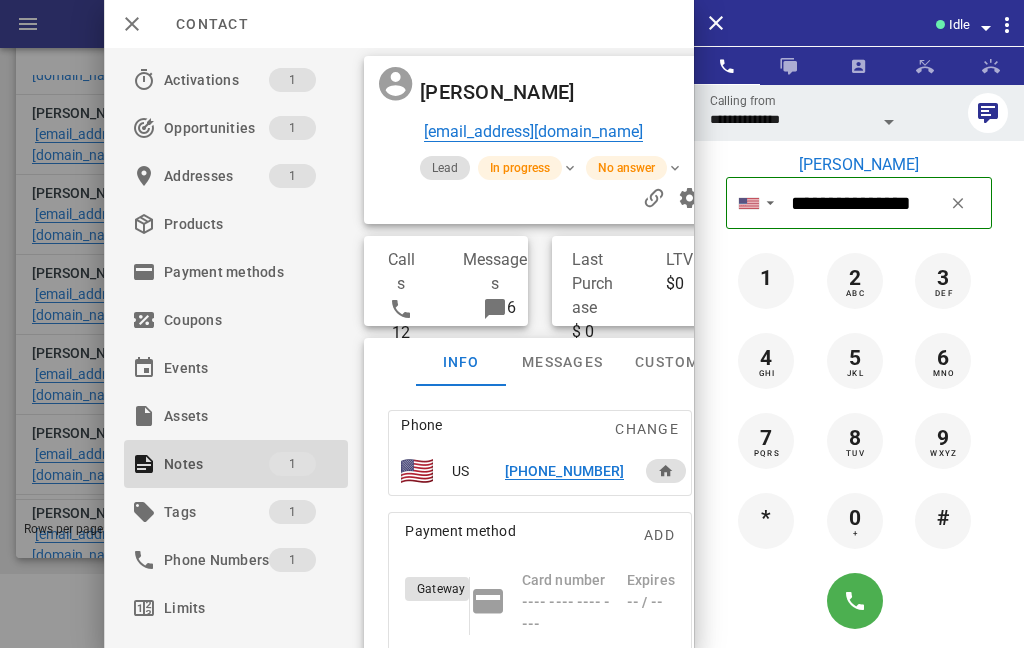 click at bounding box center (855, 601) 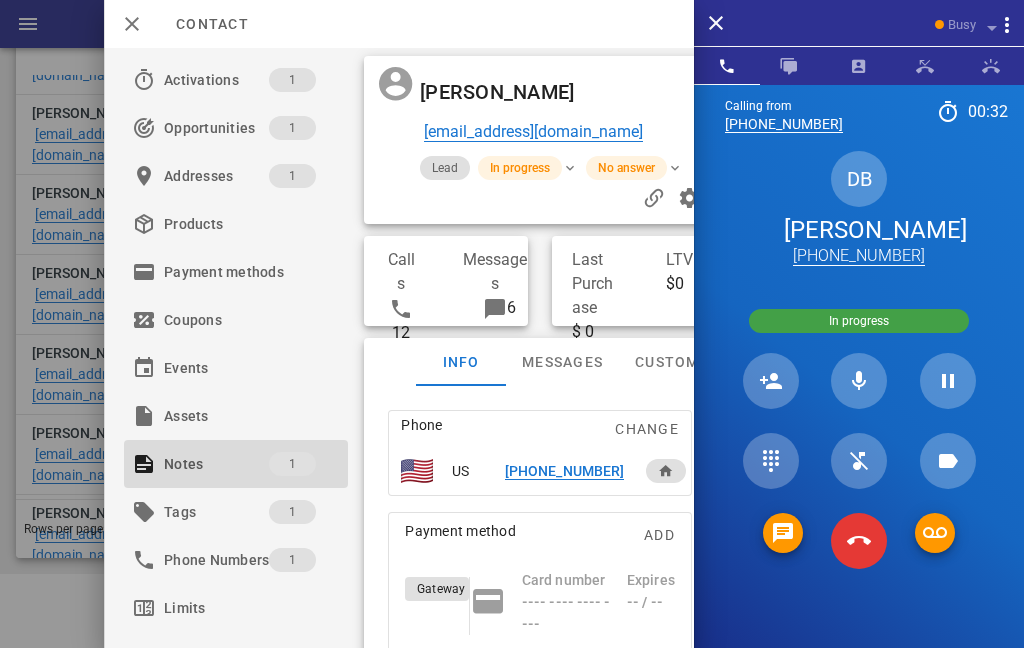 click at bounding box center [783, 533] 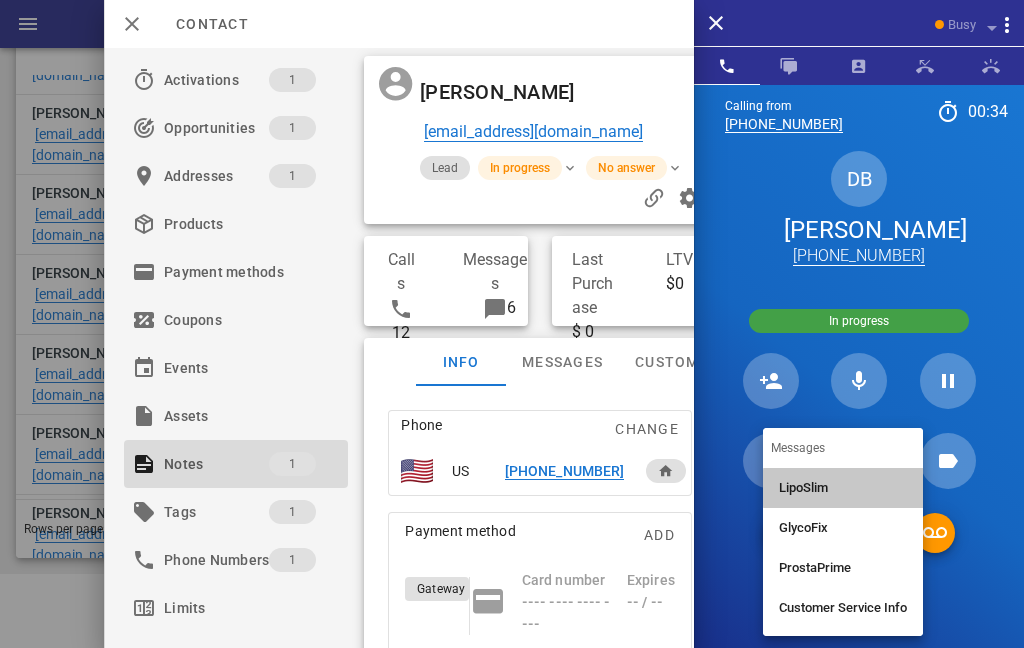 click on "LipoSlim" at bounding box center (843, 488) 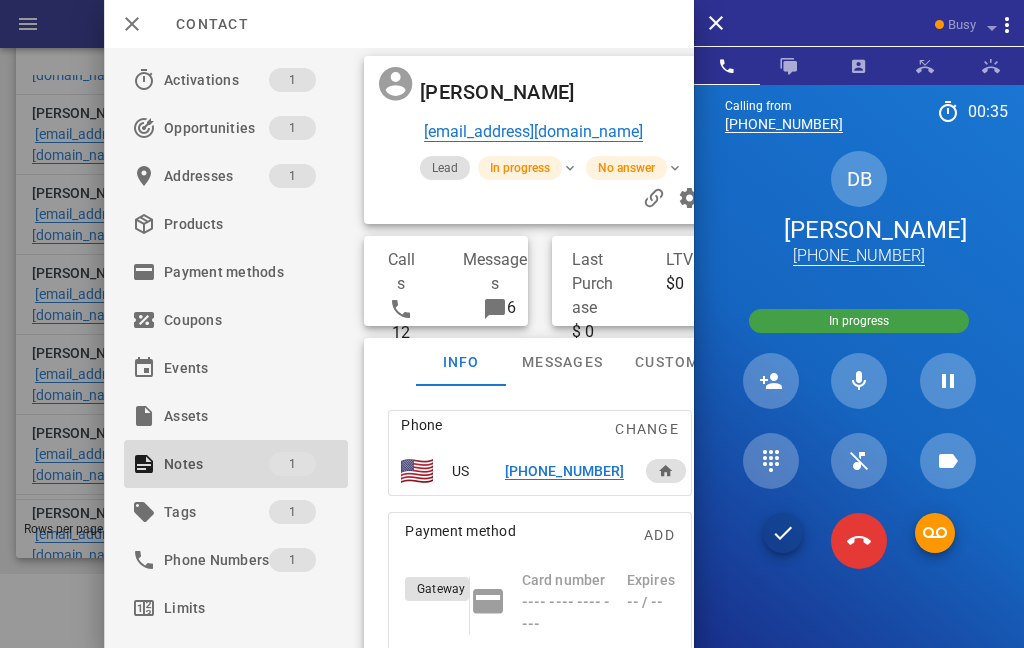 click at bounding box center (935, 533) 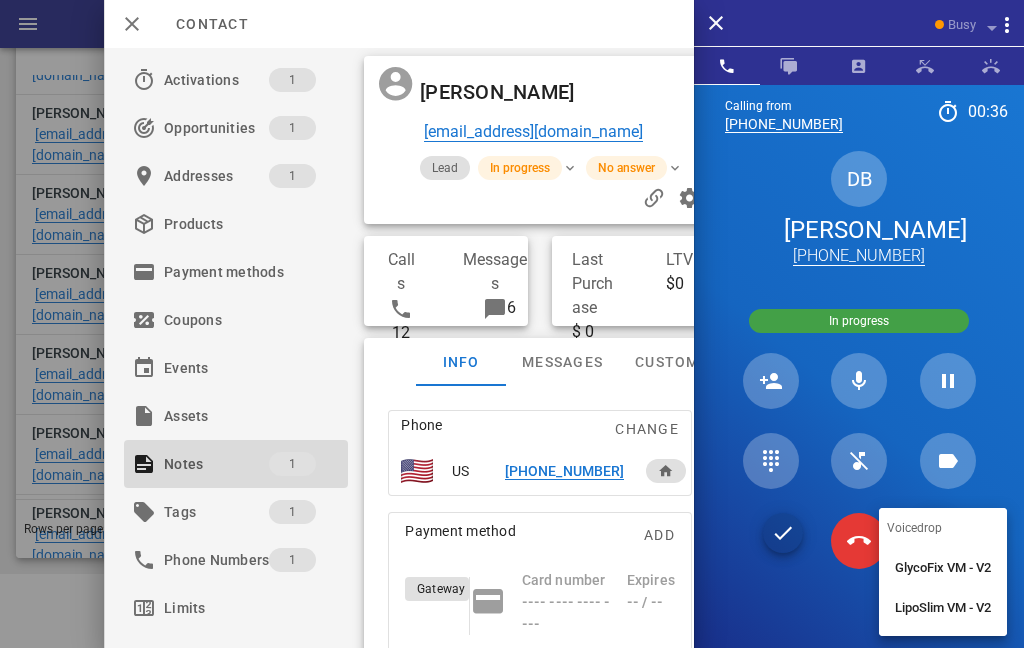 click on "LipoSlim VM - V2" at bounding box center (943, 608) 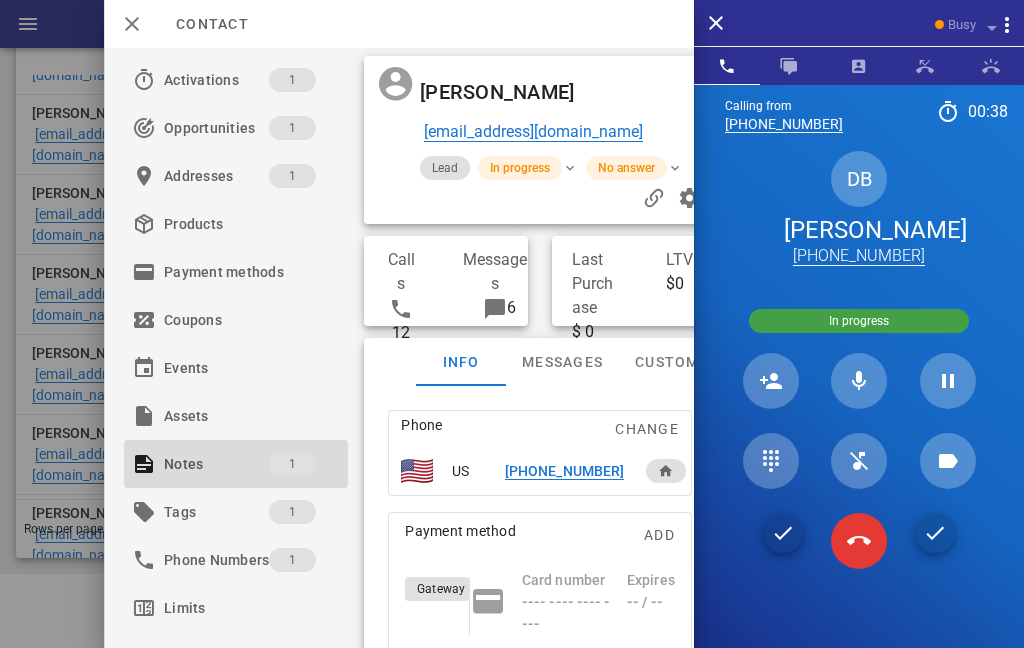 click at bounding box center [859, 541] 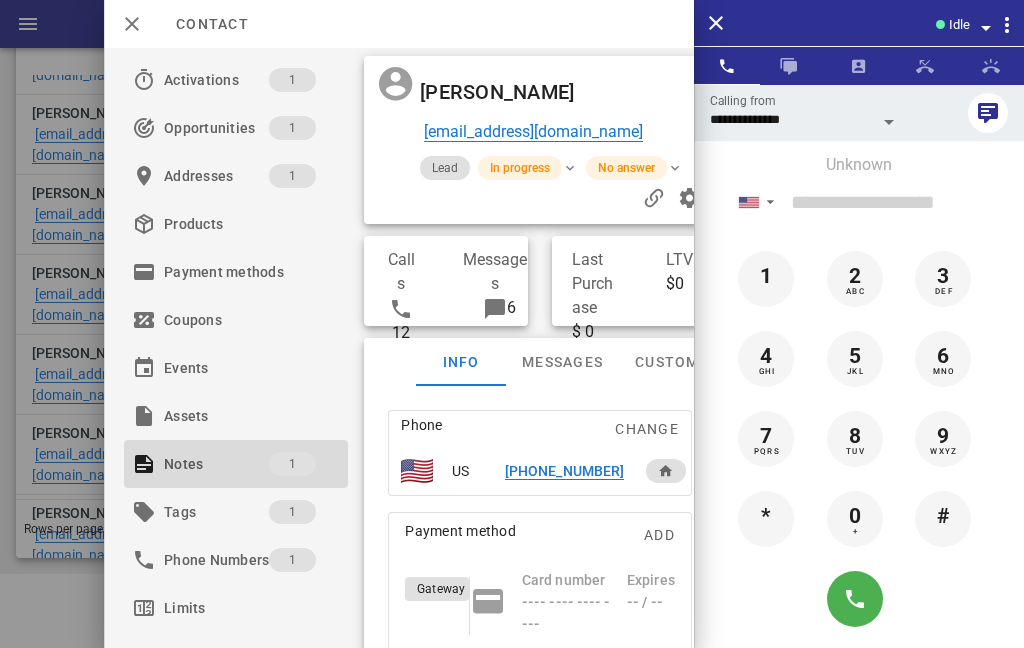 click at bounding box center (716, 23) 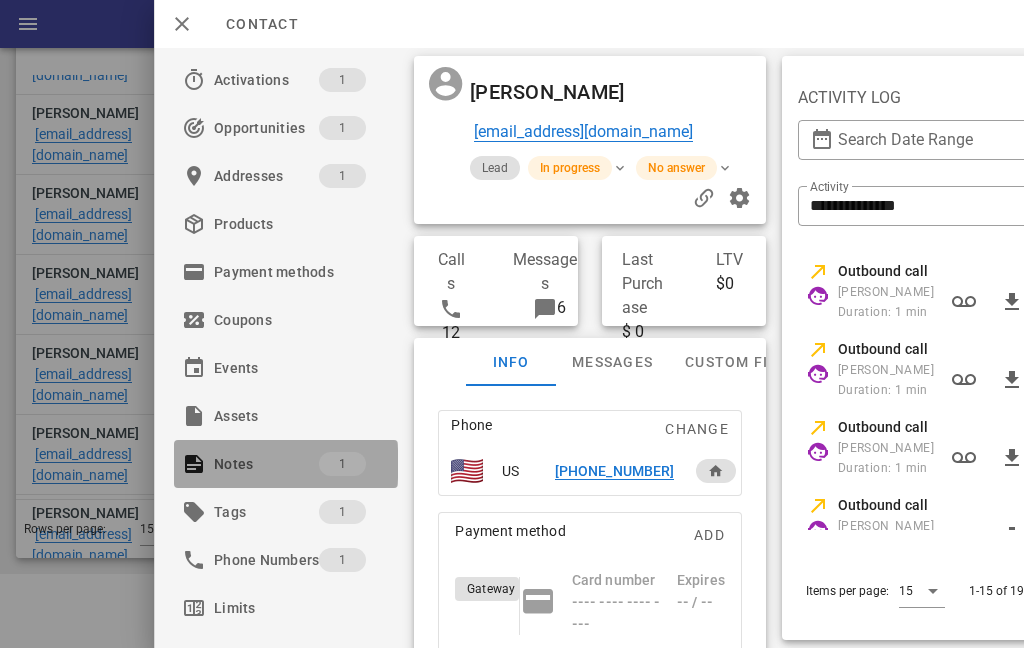 click on "Notes" at bounding box center (266, 464) 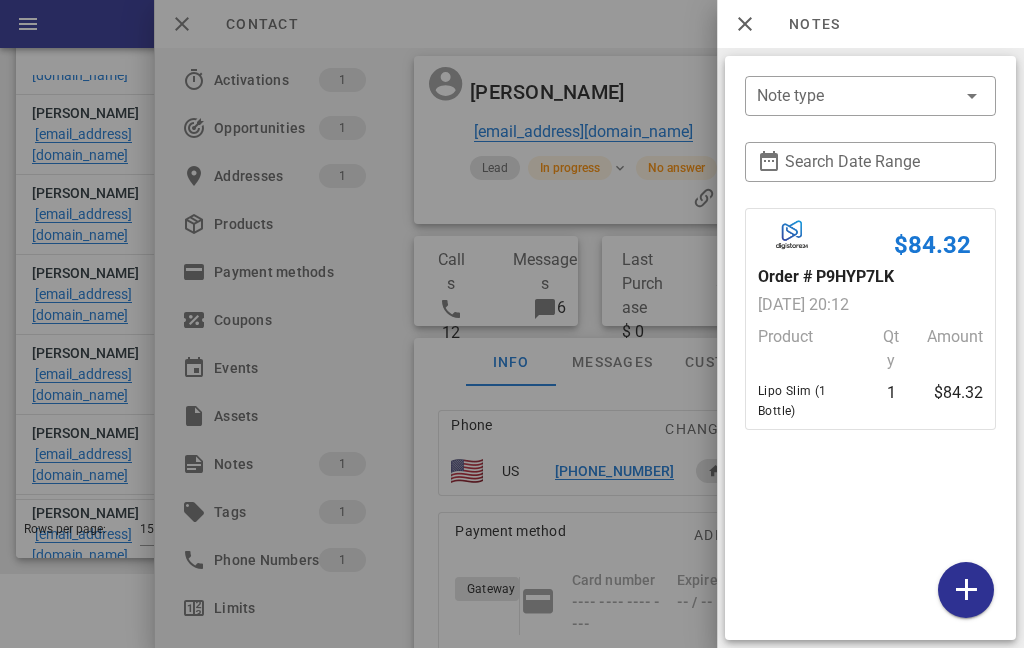 click on "$84.32   Order # P9HYP7LK   [DATE] 20:12   Product Qty Amount  Lipo Slim (1 Bottle)  1 $84.32" at bounding box center (870, 419) 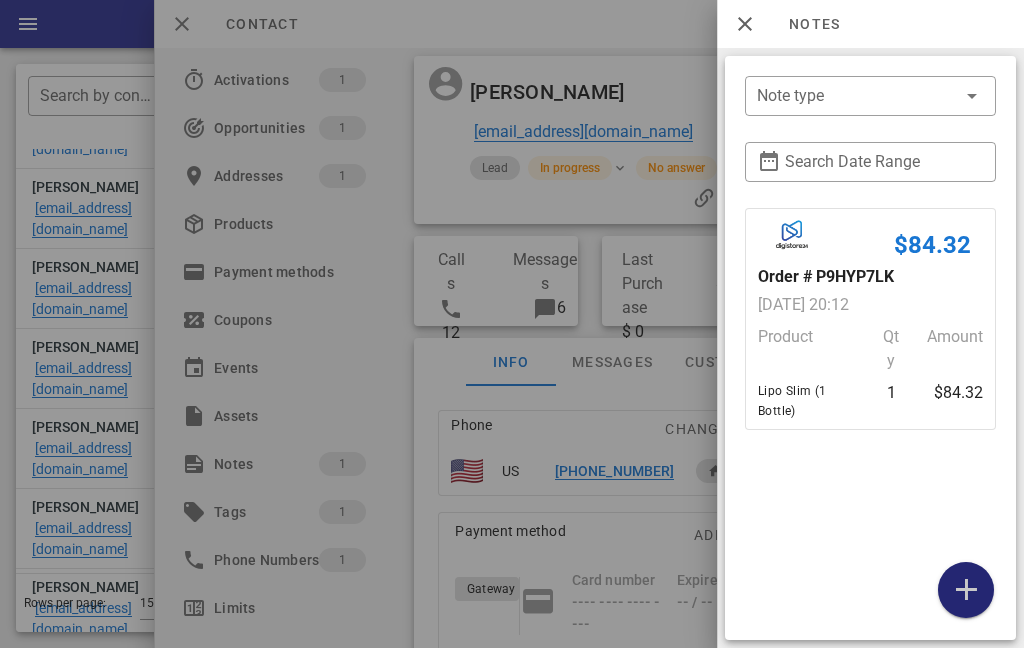 click at bounding box center (966, 590) 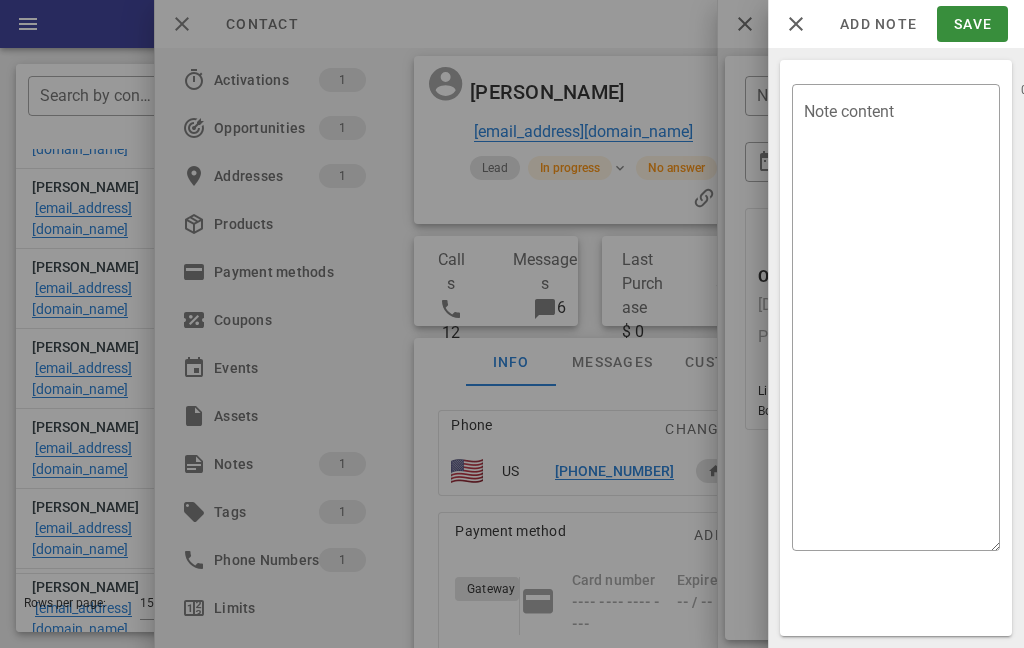 click on "Note content" at bounding box center (902, 322) 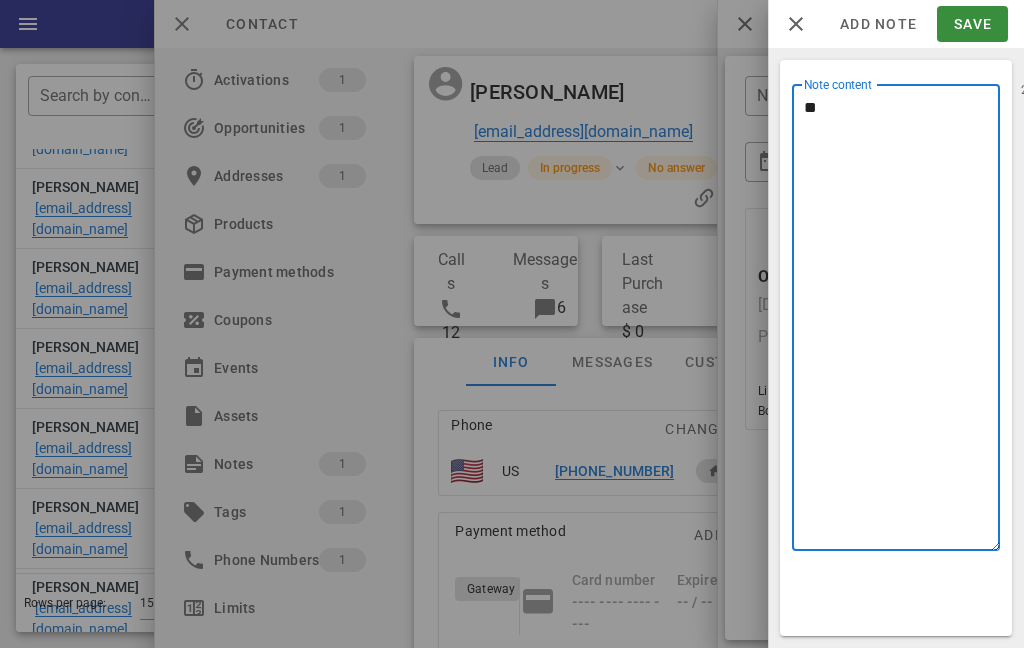 type on "**" 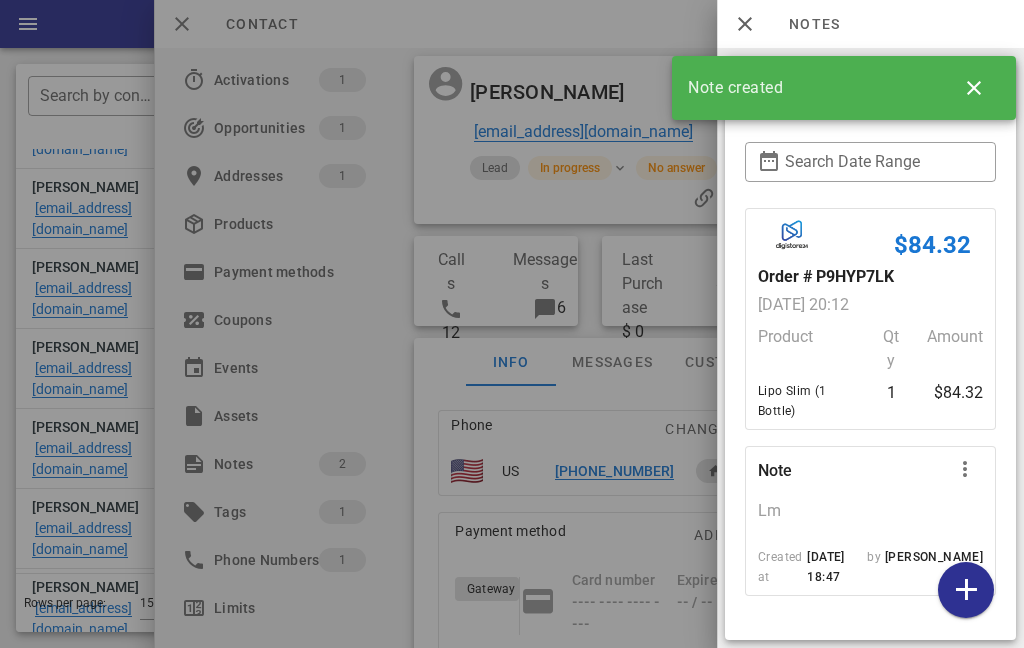 click at bounding box center [965, 469] 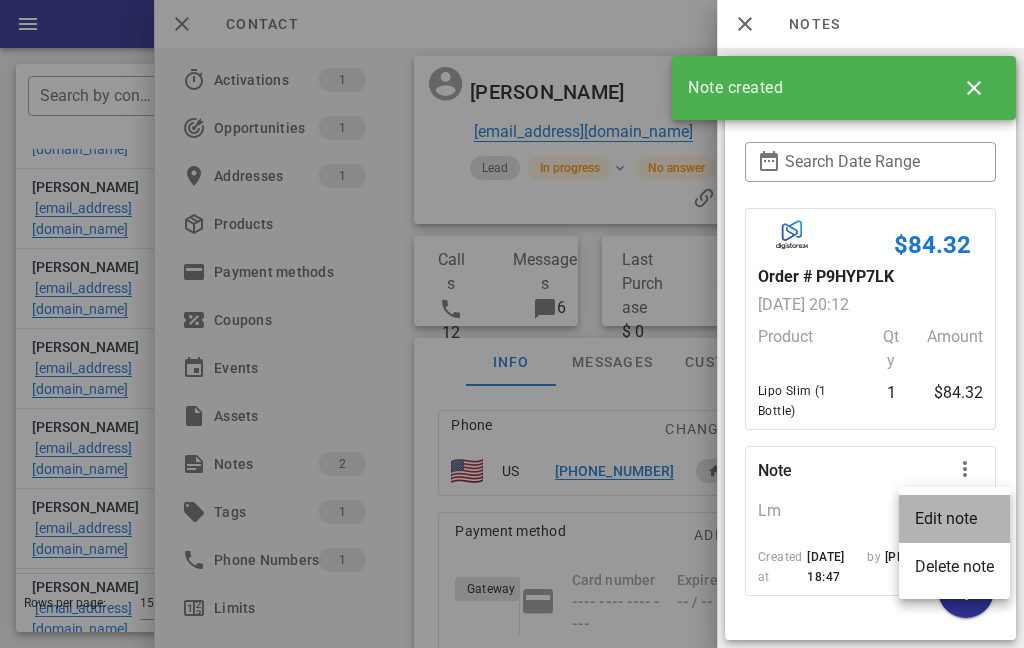 click on "Edit note" at bounding box center (954, 518) 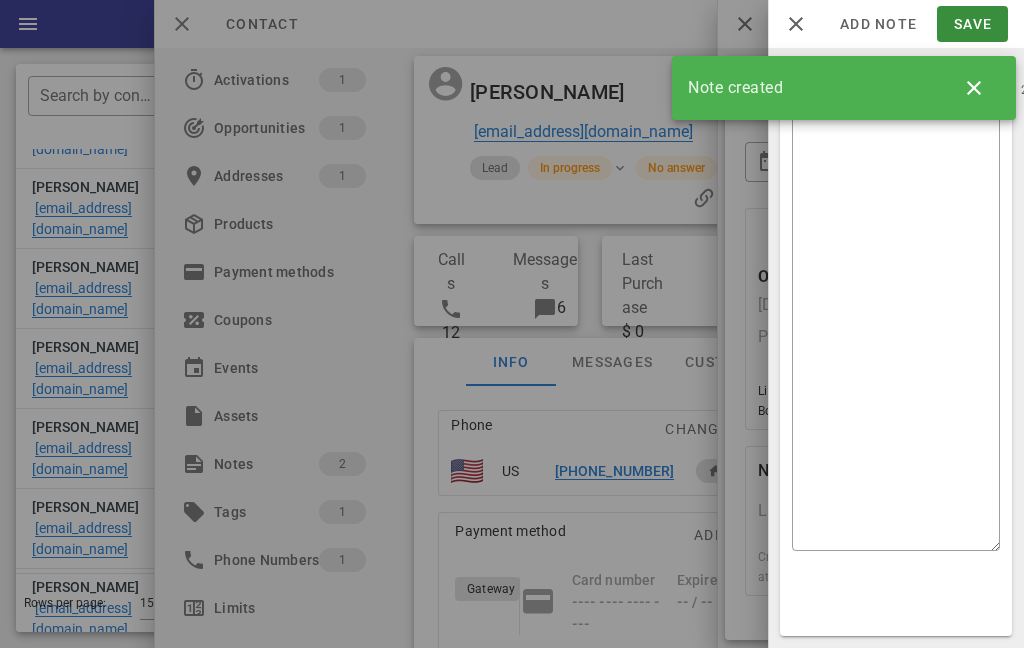 click on "**" at bounding box center (902, 322) 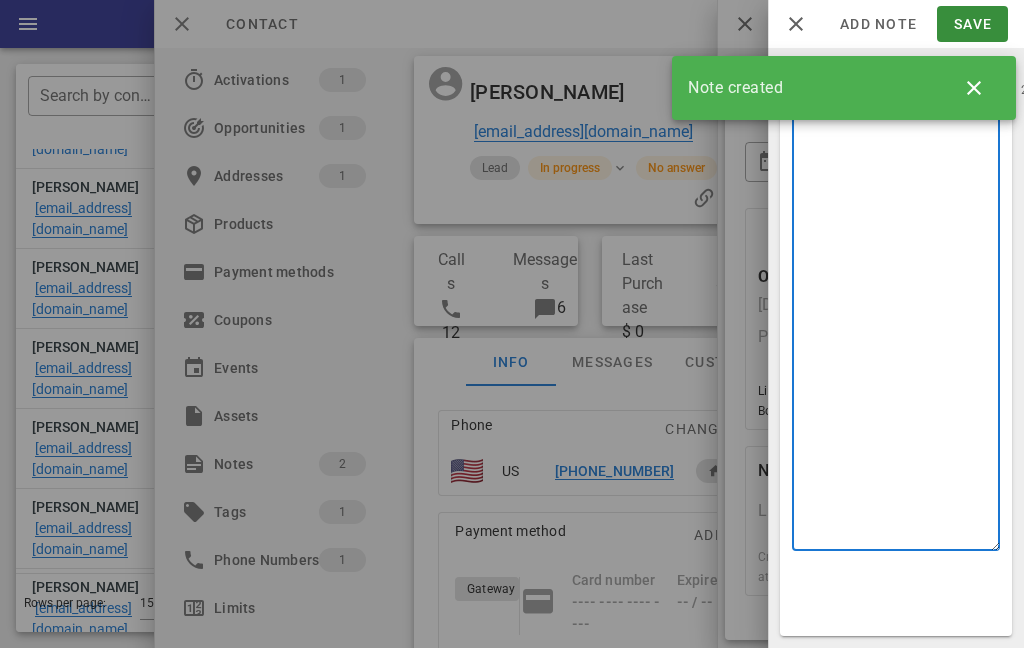 type on "*" 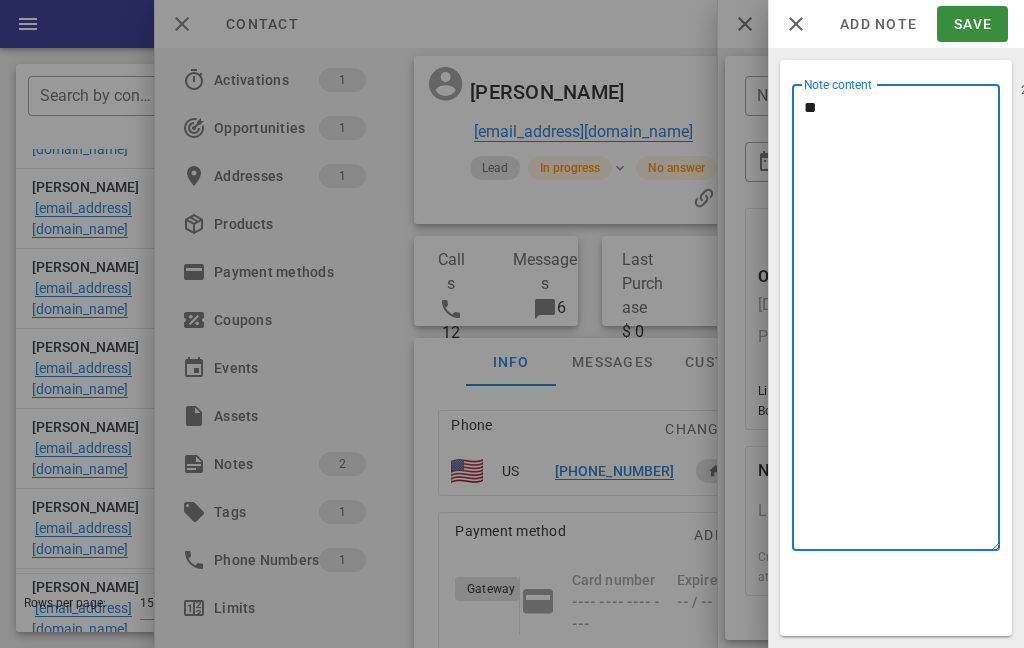 type on "**" 